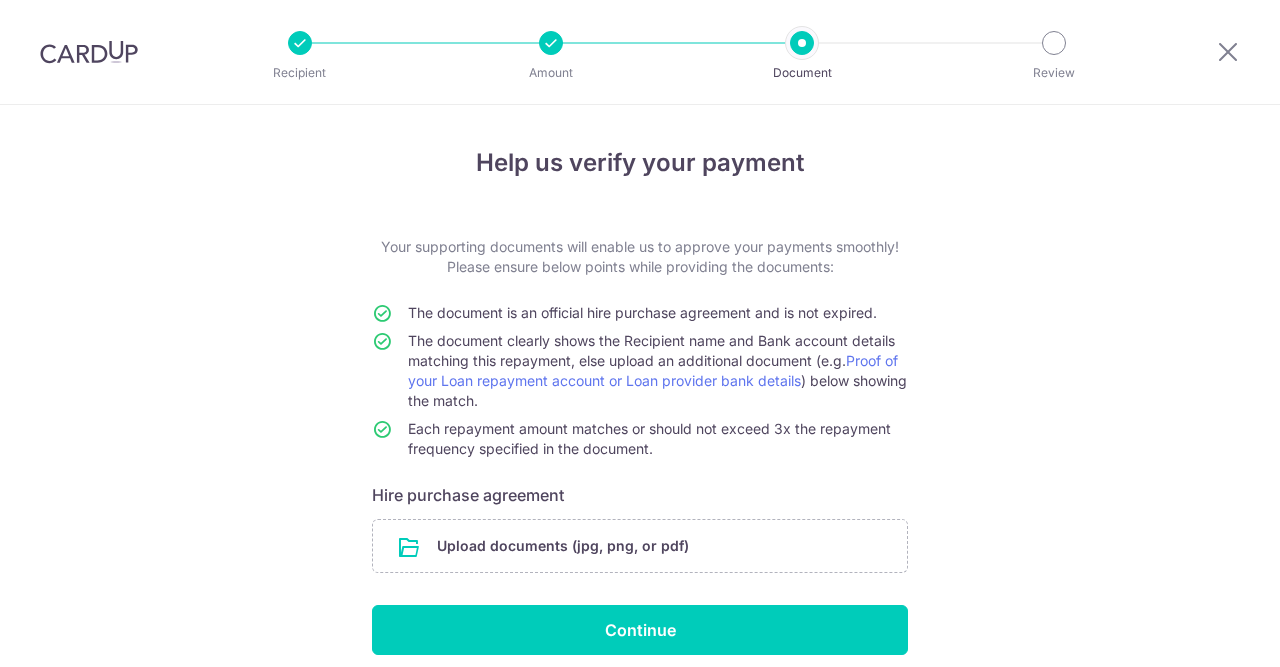 scroll, scrollTop: 0, scrollLeft: 0, axis: both 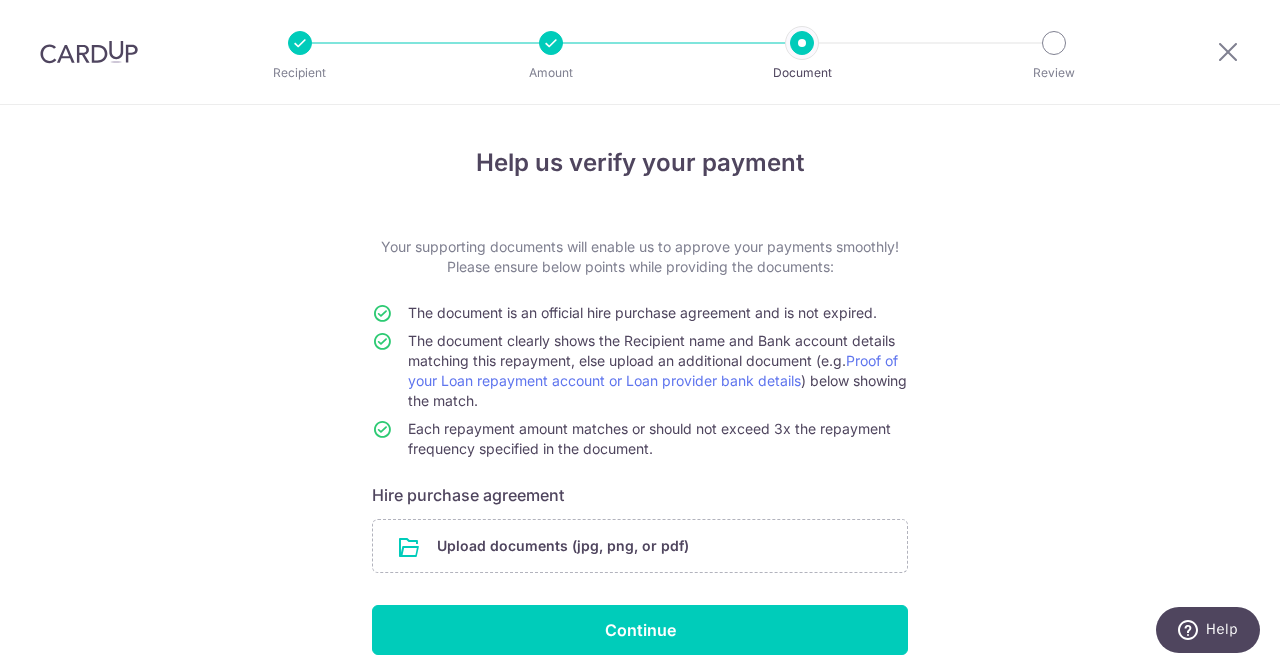 drag, startPoint x: 413, startPoint y: 307, endPoint x: 882, endPoint y: 316, distance: 469.08633 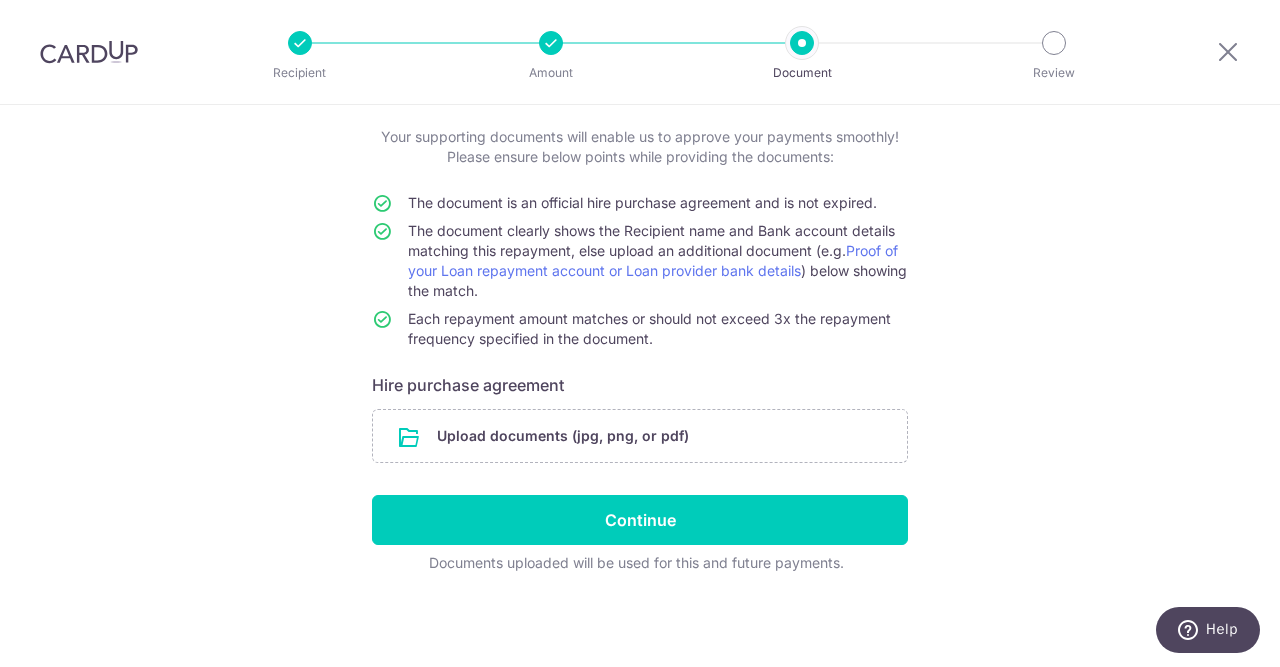 scroll, scrollTop: 0, scrollLeft: 0, axis: both 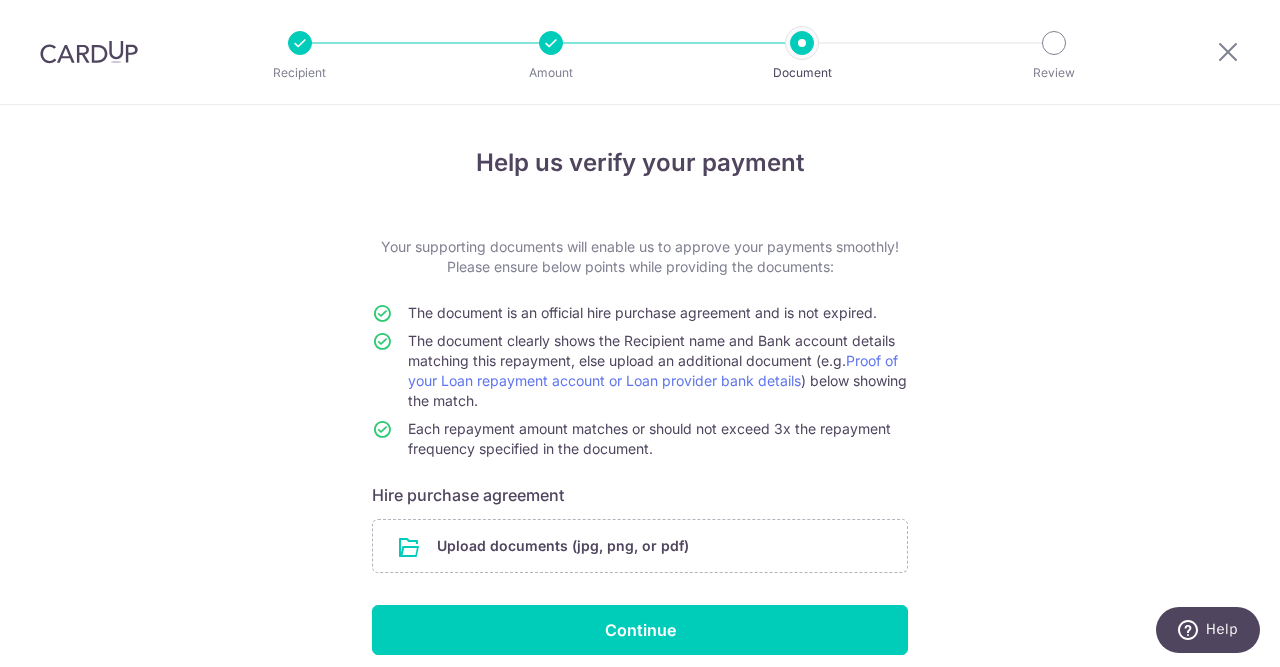 click at bounding box center [1228, 52] 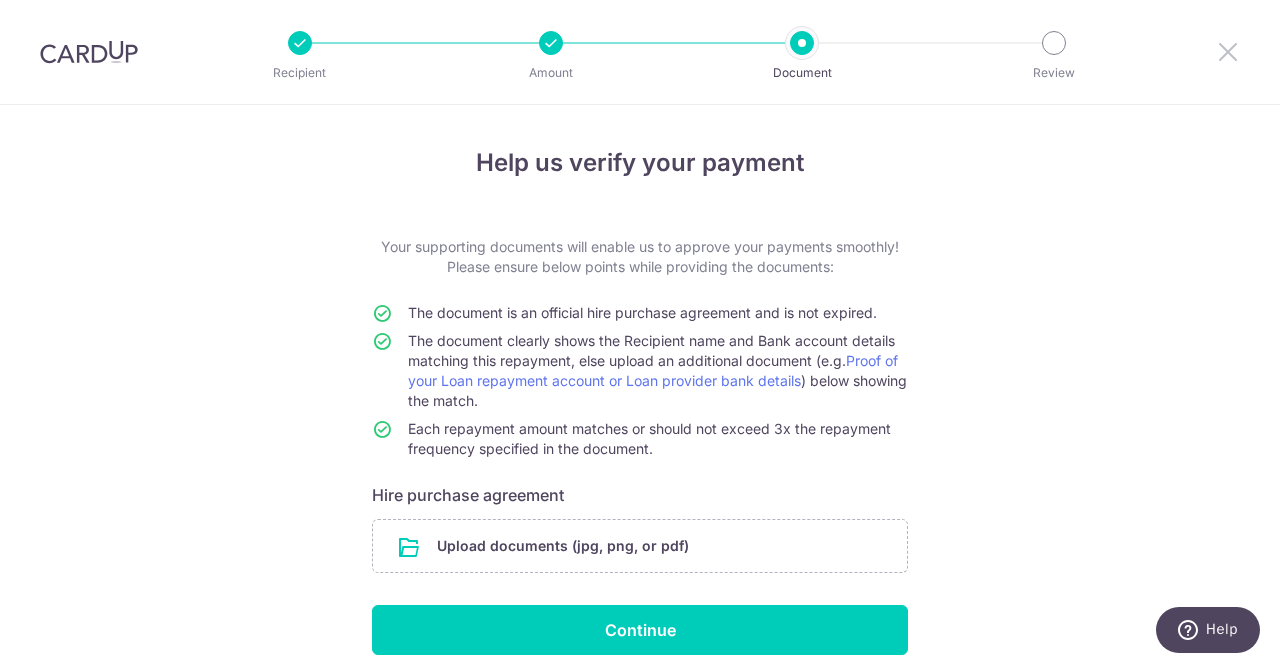 click at bounding box center (1228, 51) 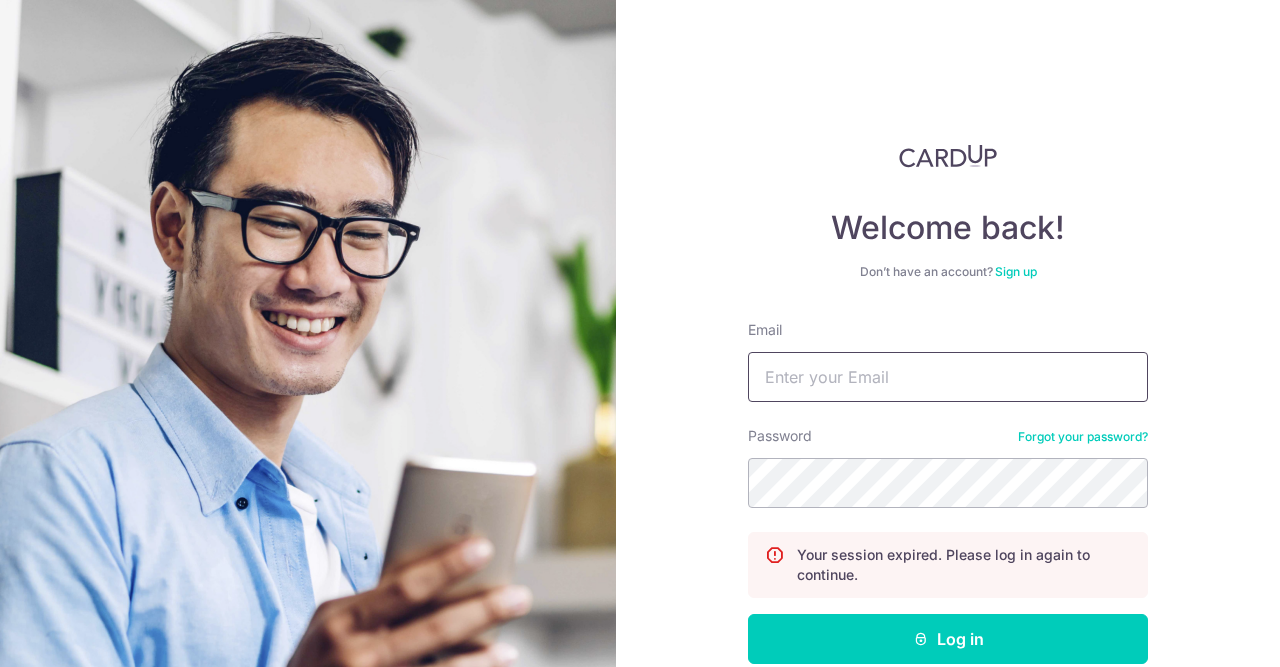 click on "Email" at bounding box center [948, 377] 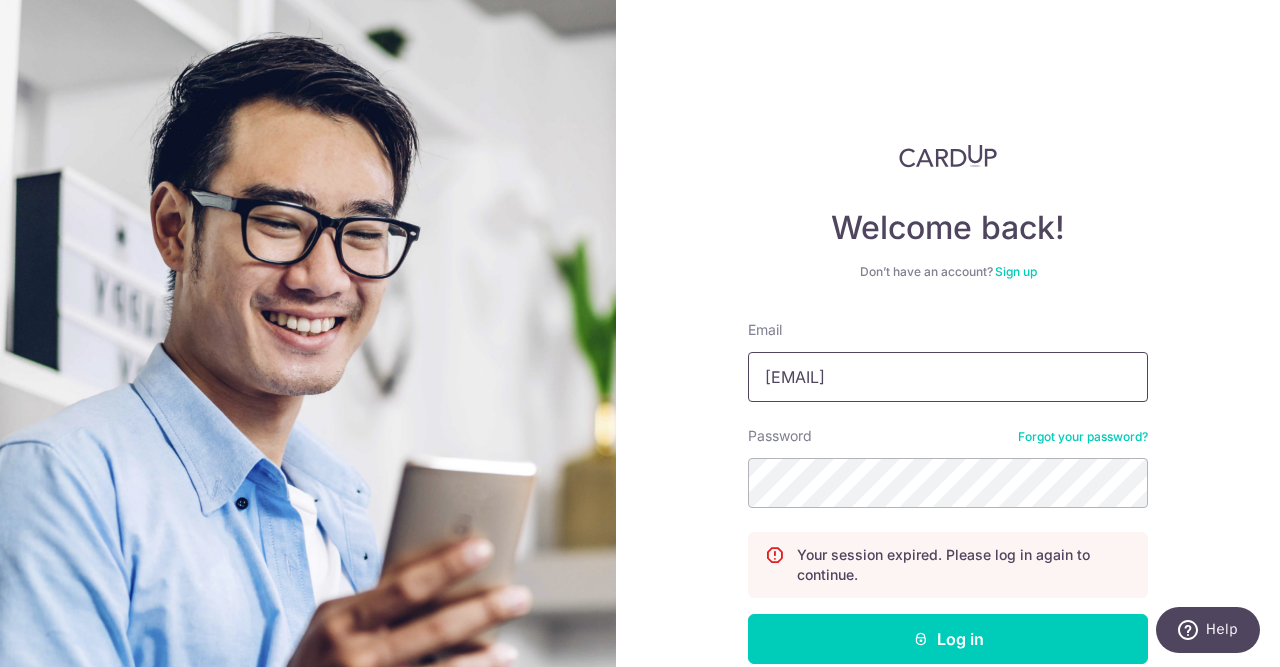 type on "limshengjie@hotmail.com" 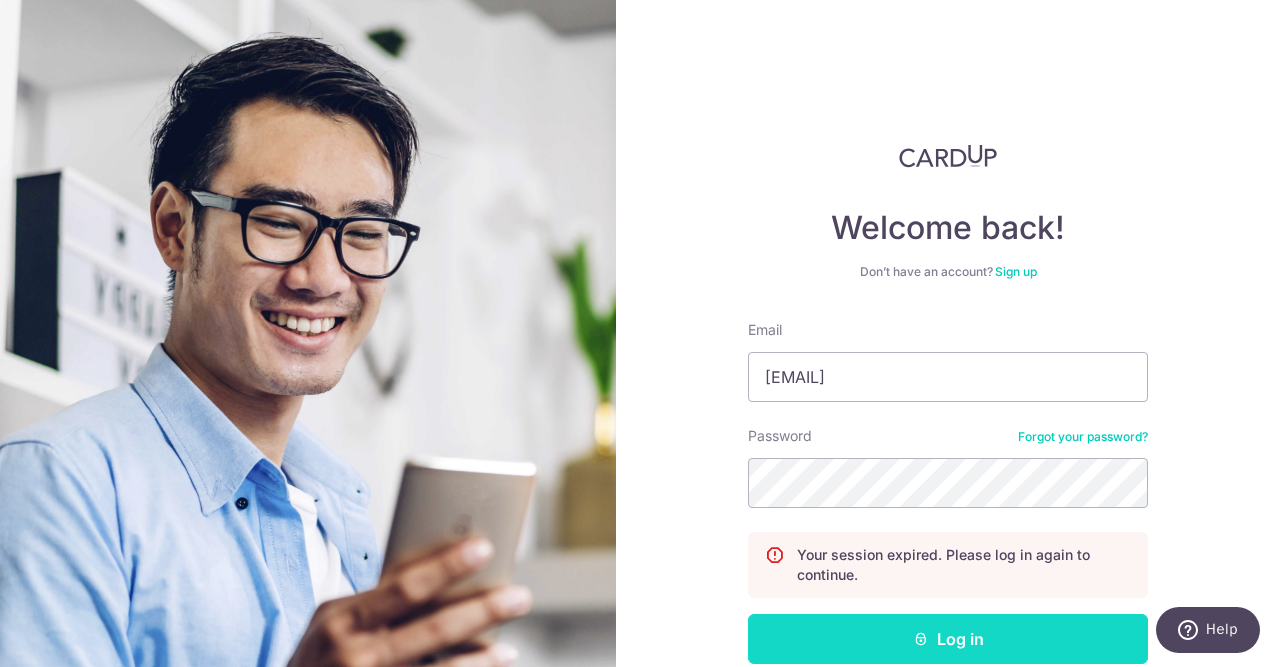 click on "Log in" at bounding box center (948, 639) 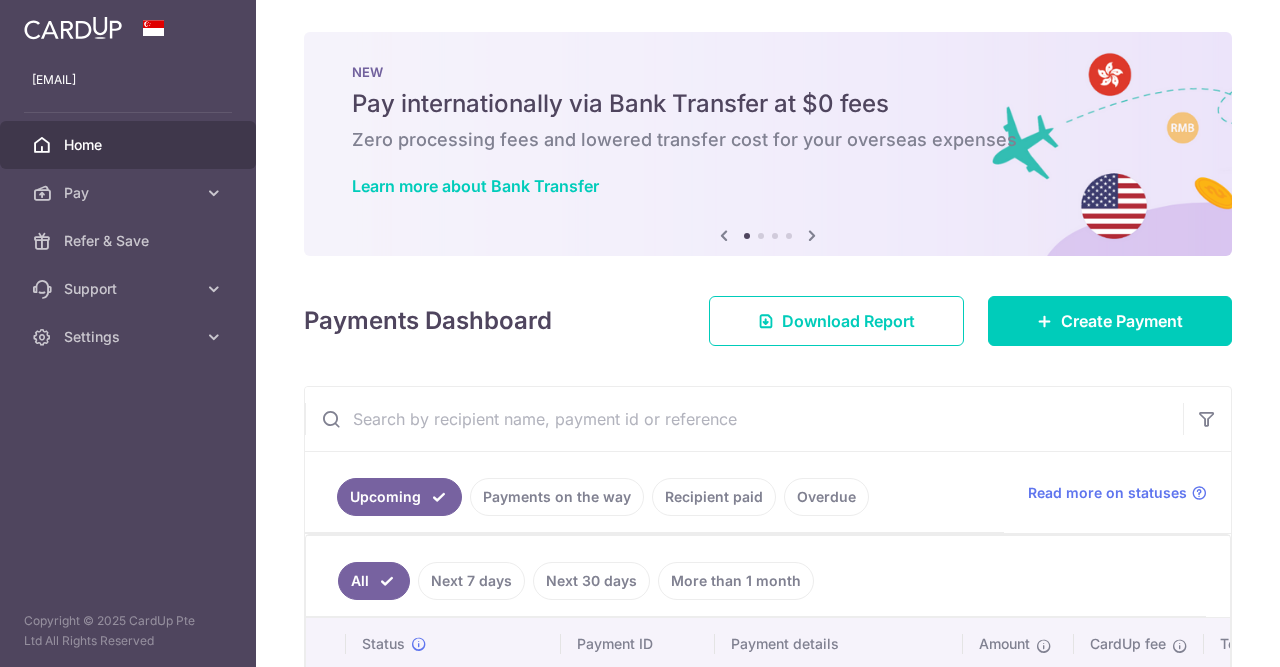 scroll, scrollTop: 0, scrollLeft: 0, axis: both 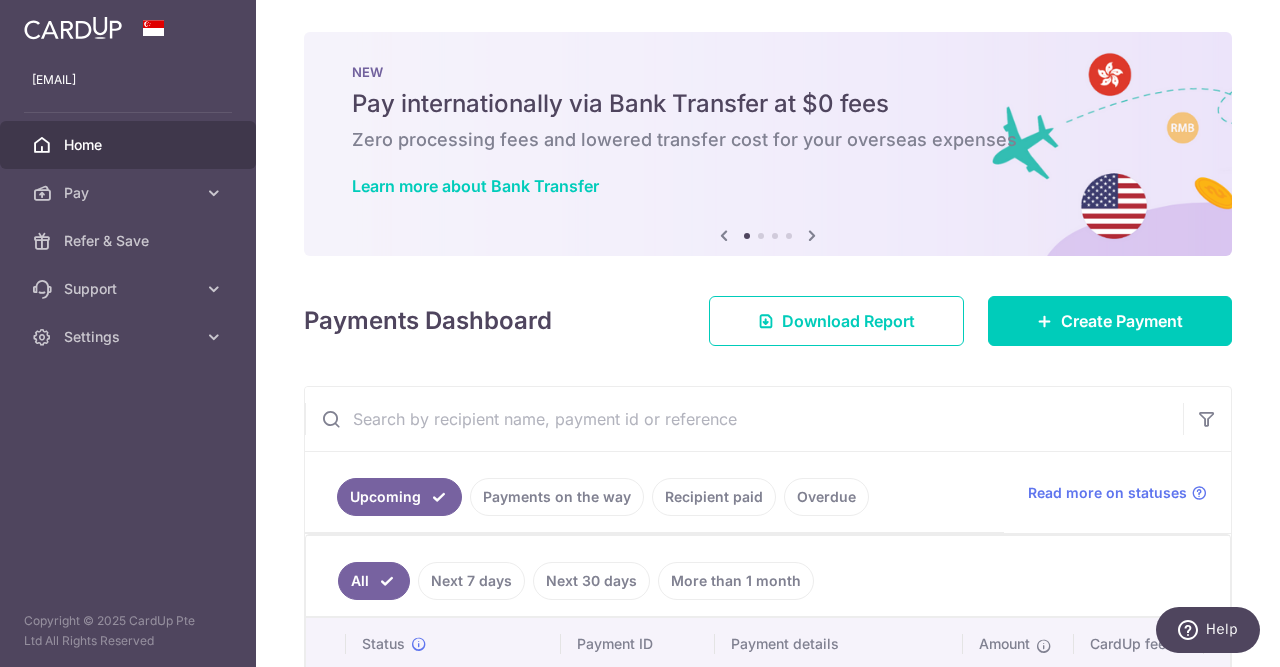 click on "×
Pause Schedule
Pause all future payments in this series
Pause just this one payment
By clicking below, you confirm you are pausing this payment to   on  . Payments can be unpaused at anytime prior to payment taken date.
Confirm
Cancel Schedule
Cancel all future payments in this series
Cancel just this one payment
Confirm
Approve Payment
Recipient Bank Details" at bounding box center (768, 333) 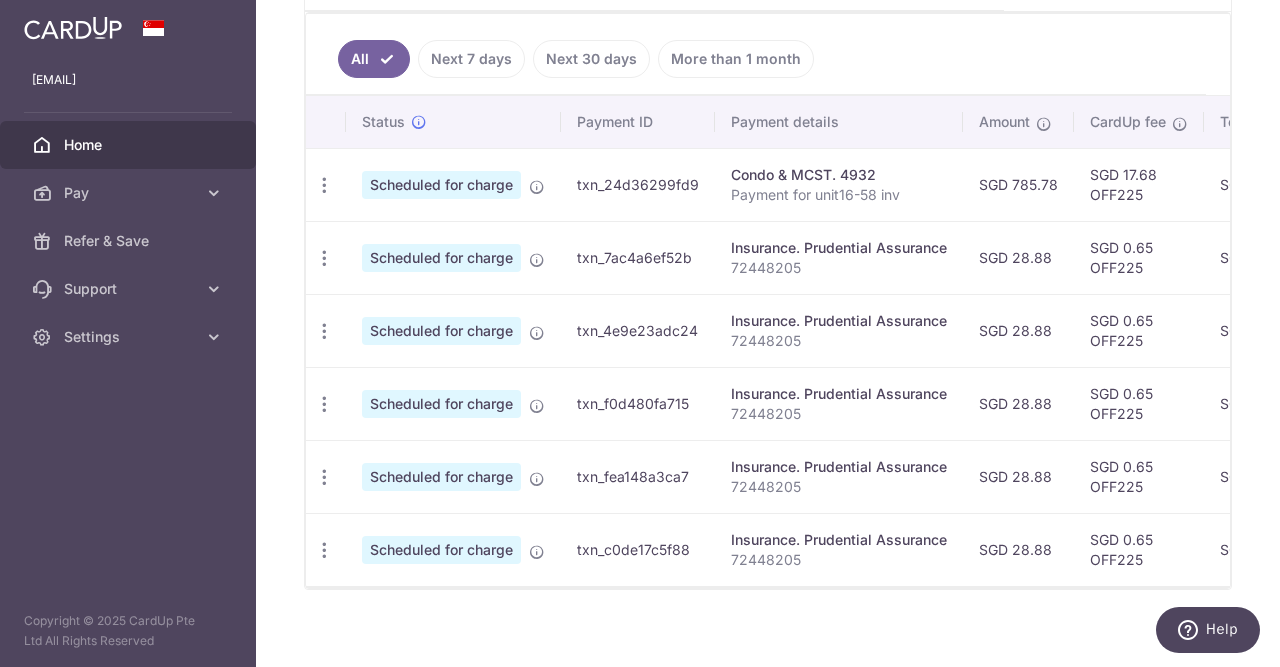 scroll, scrollTop: 540, scrollLeft: 0, axis: vertical 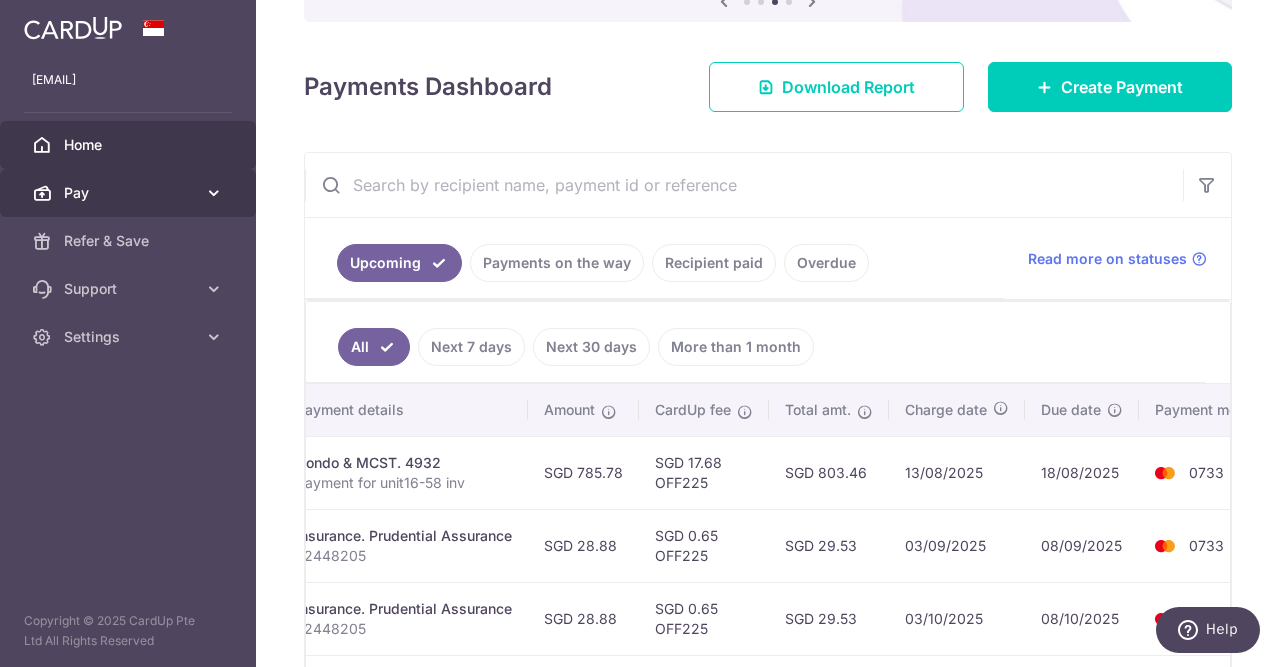 click on "Pay" at bounding box center (130, 193) 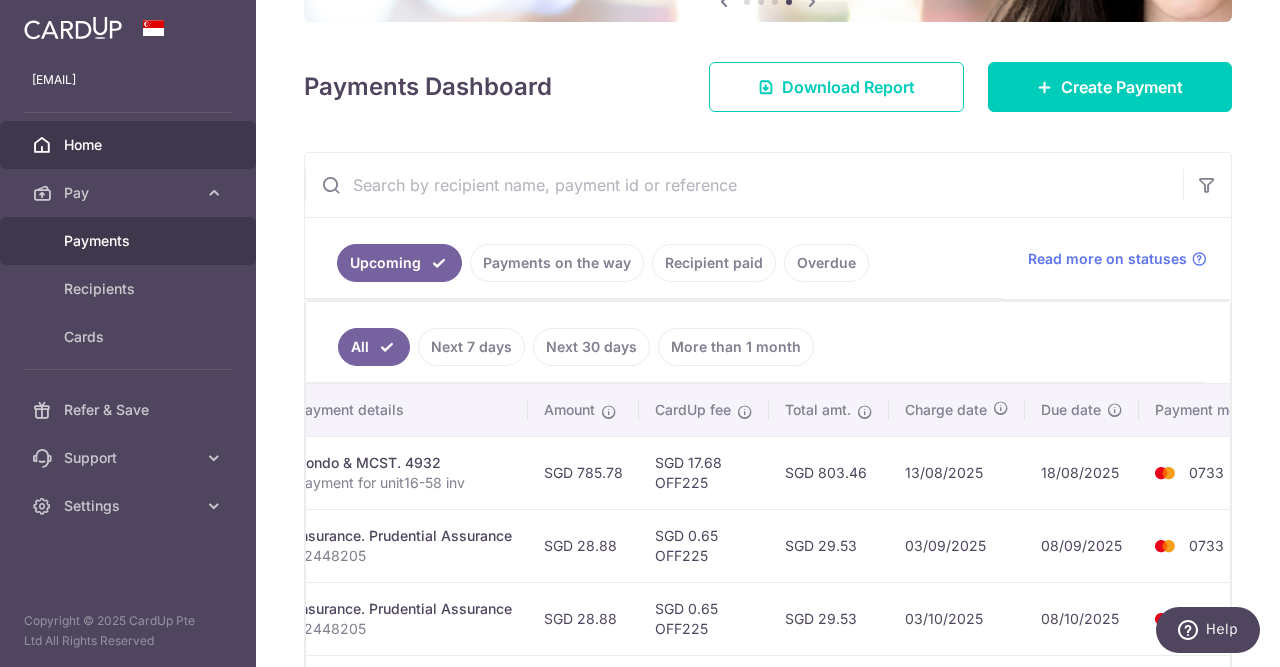 click on "Payments" at bounding box center (130, 241) 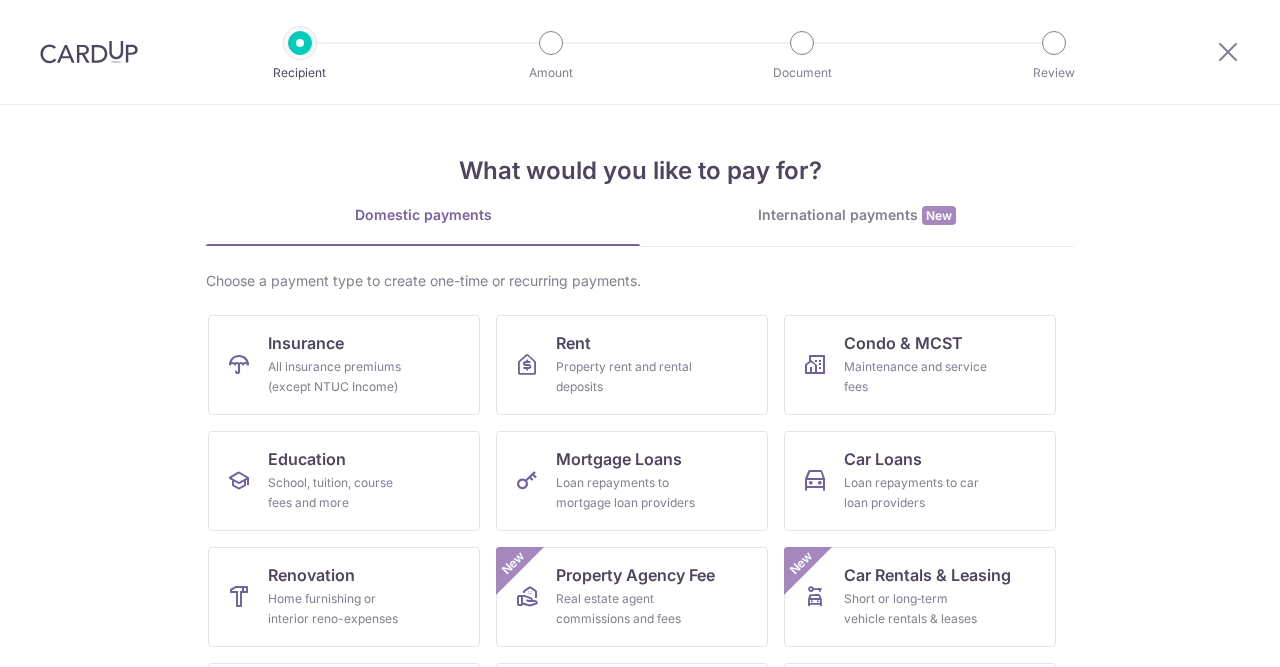 scroll, scrollTop: 0, scrollLeft: 0, axis: both 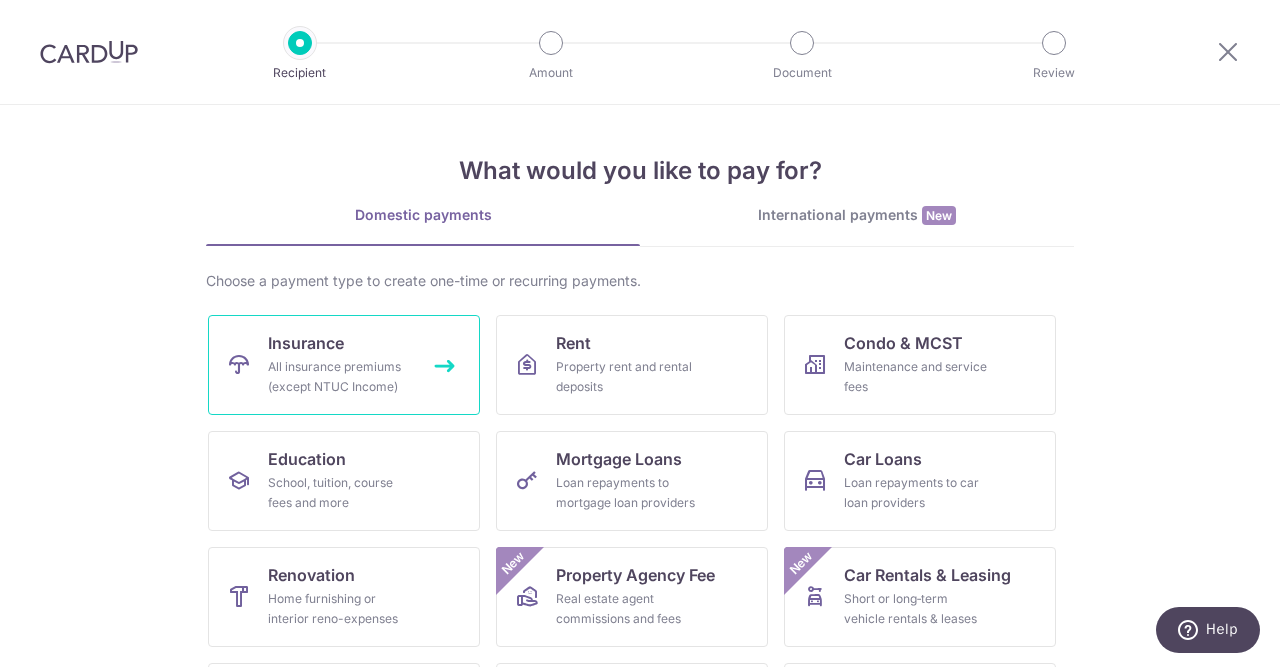 click on "Insurance" at bounding box center [306, 343] 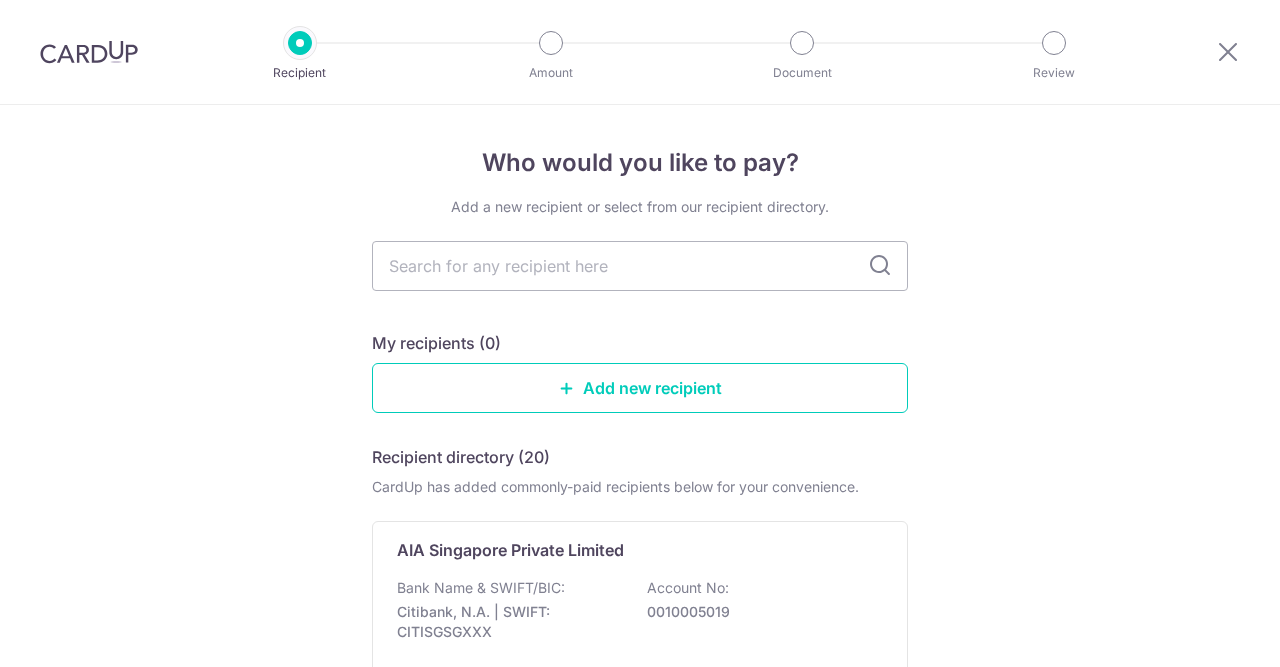 scroll, scrollTop: 0, scrollLeft: 0, axis: both 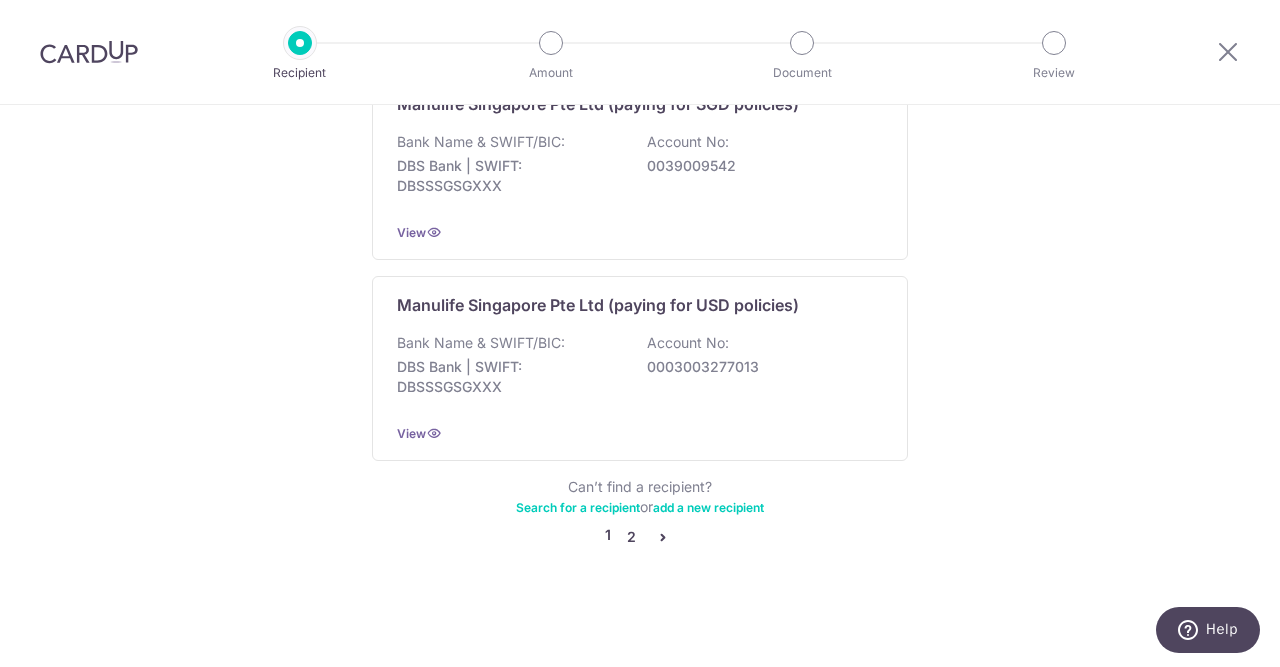 click on "2" at bounding box center [631, 537] 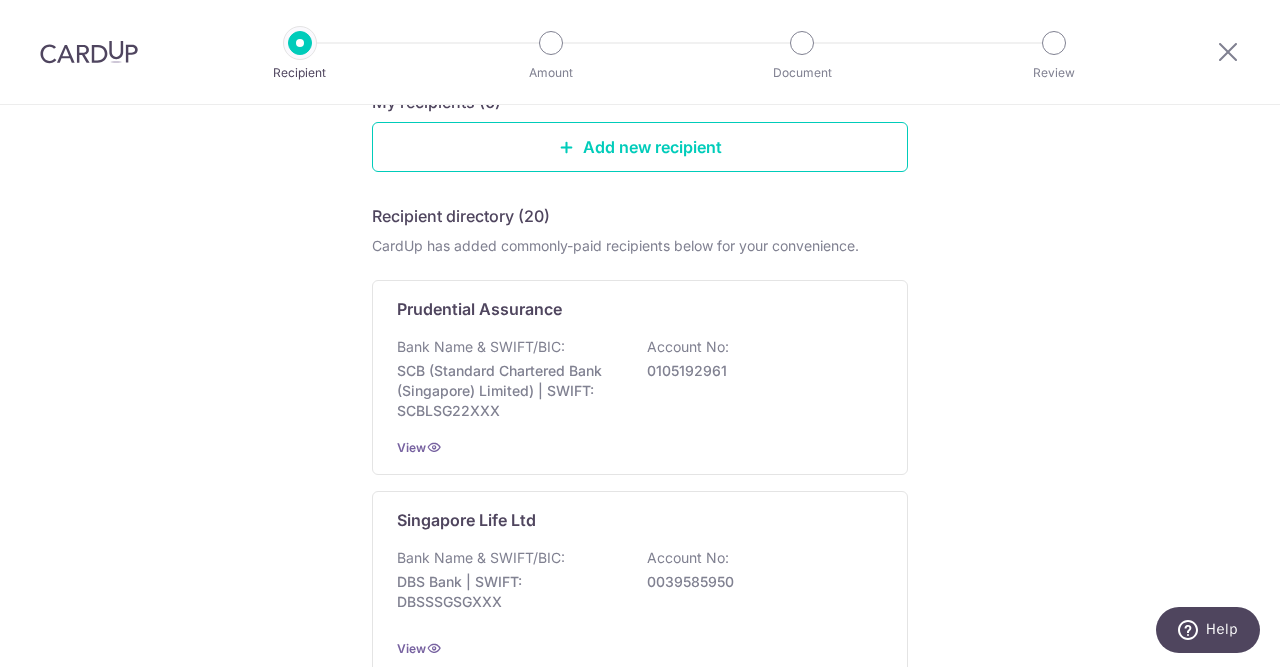 scroll, scrollTop: 408, scrollLeft: 0, axis: vertical 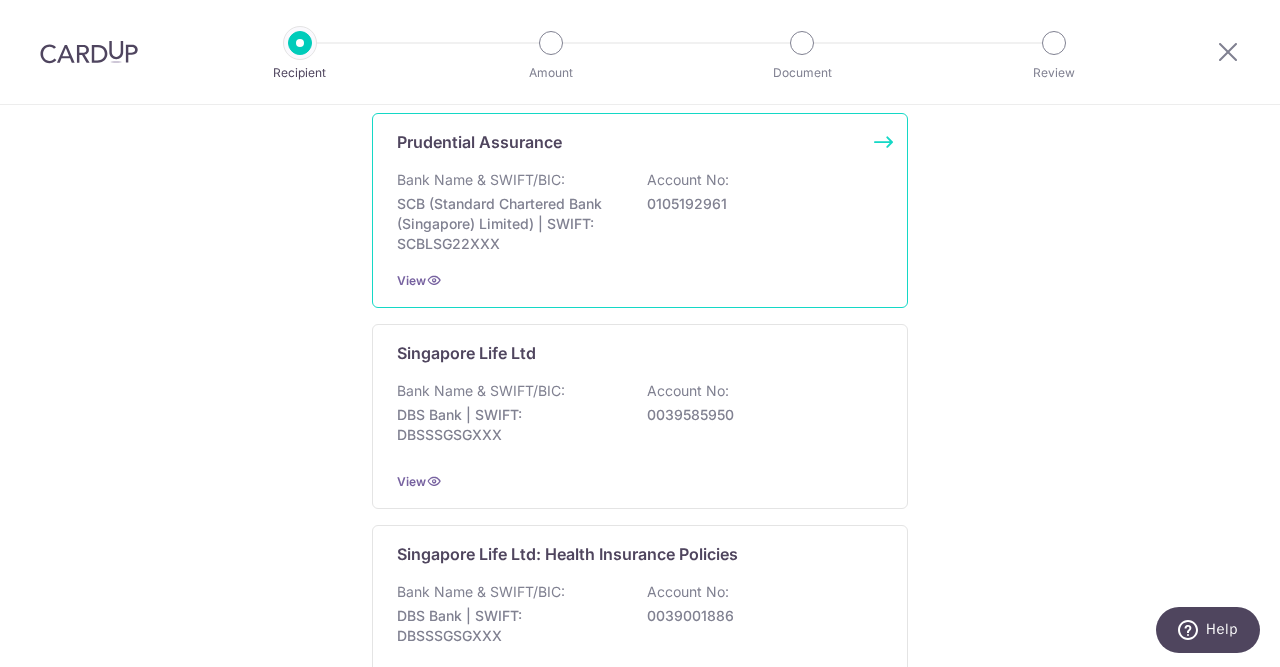 click on "Prudential Assurance
Bank Name & SWIFT/BIC:
SCB (Standard Chartered Bank (Singapore) Limited) | SWIFT: SCBLSG22XXX
Account No:
0105192961
View" at bounding box center [640, 210] 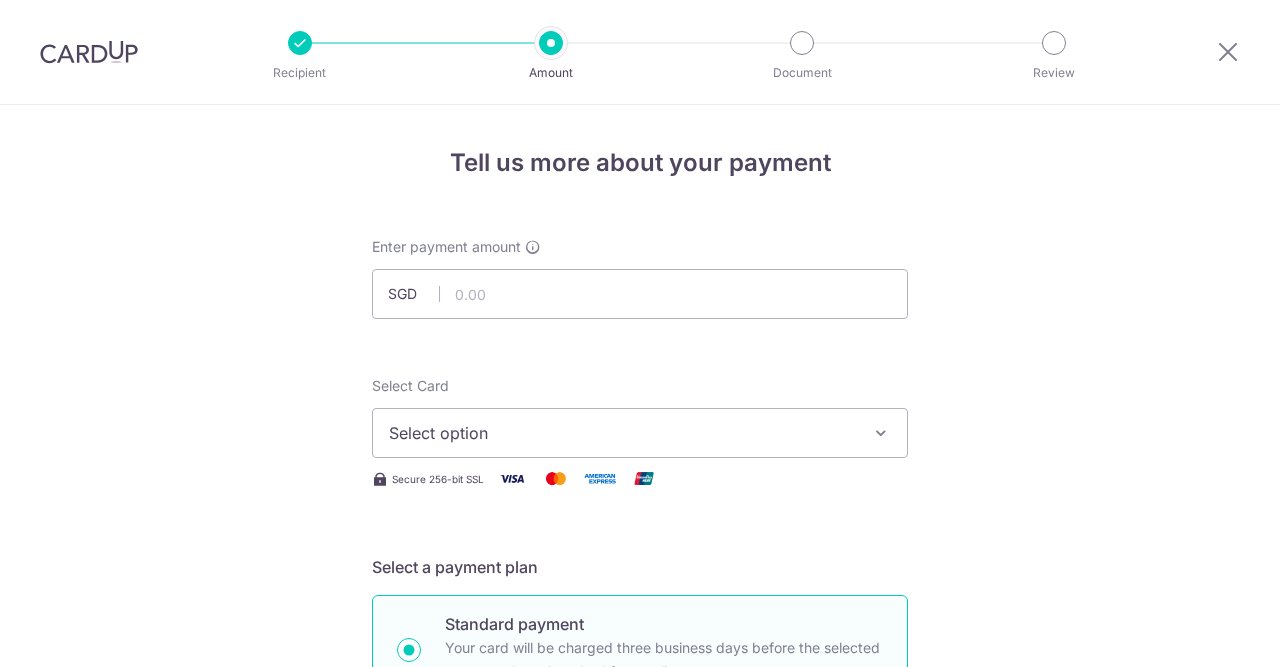 scroll, scrollTop: 0, scrollLeft: 0, axis: both 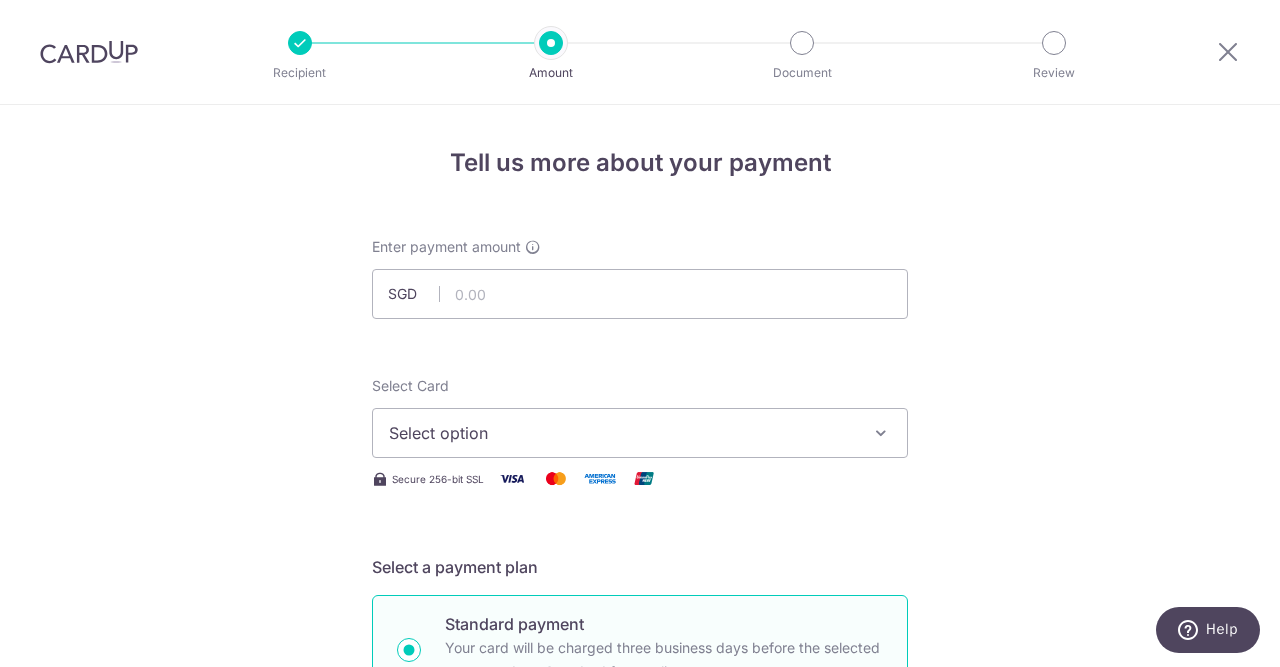 click on "Select option" at bounding box center (622, 433) 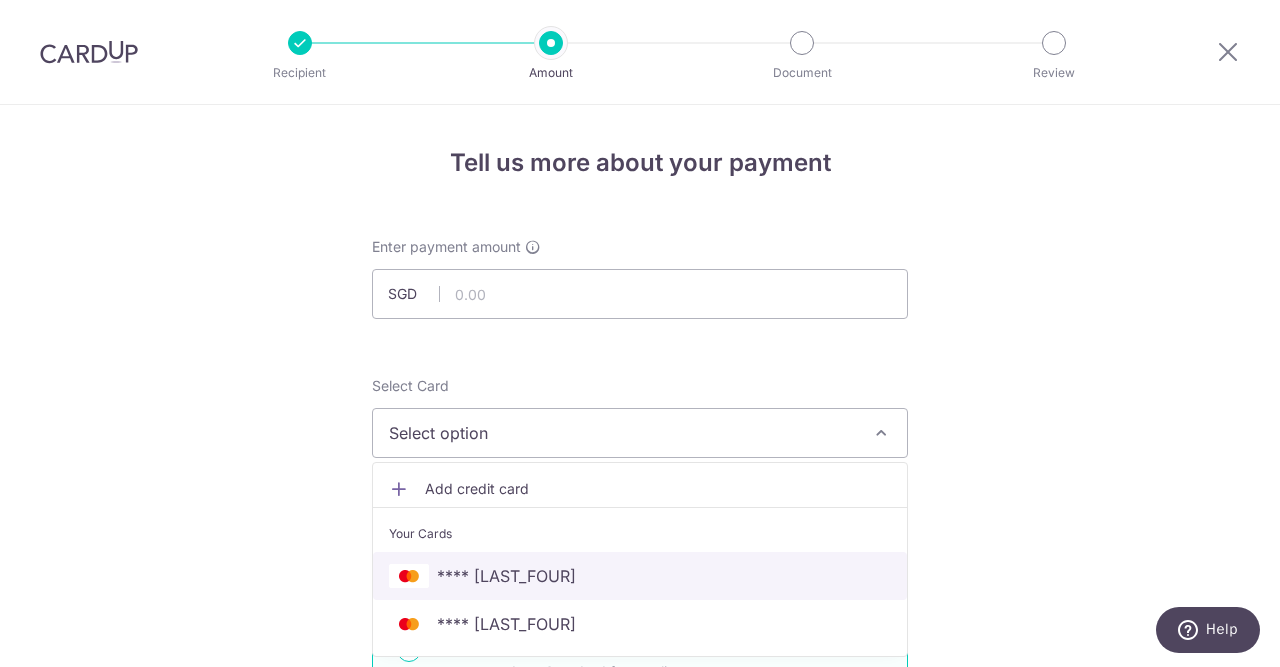click on "**** 0733" at bounding box center (640, 576) 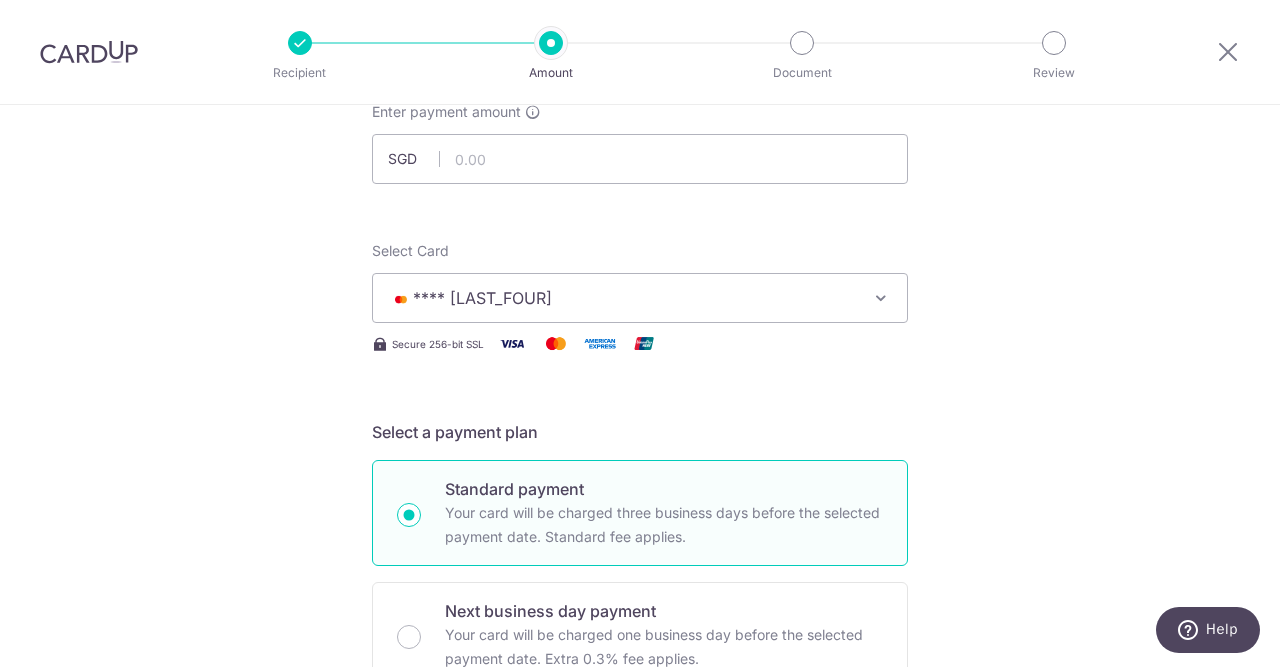 scroll, scrollTop: 408, scrollLeft: 0, axis: vertical 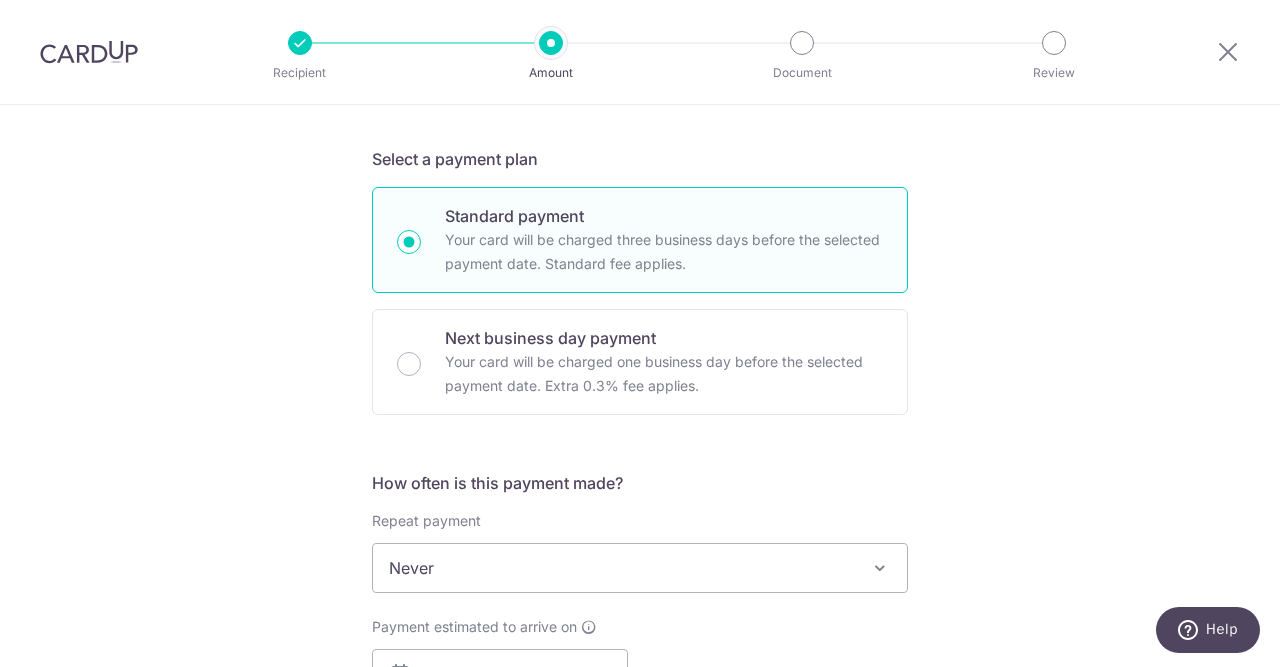 click on "Never" at bounding box center [640, 568] 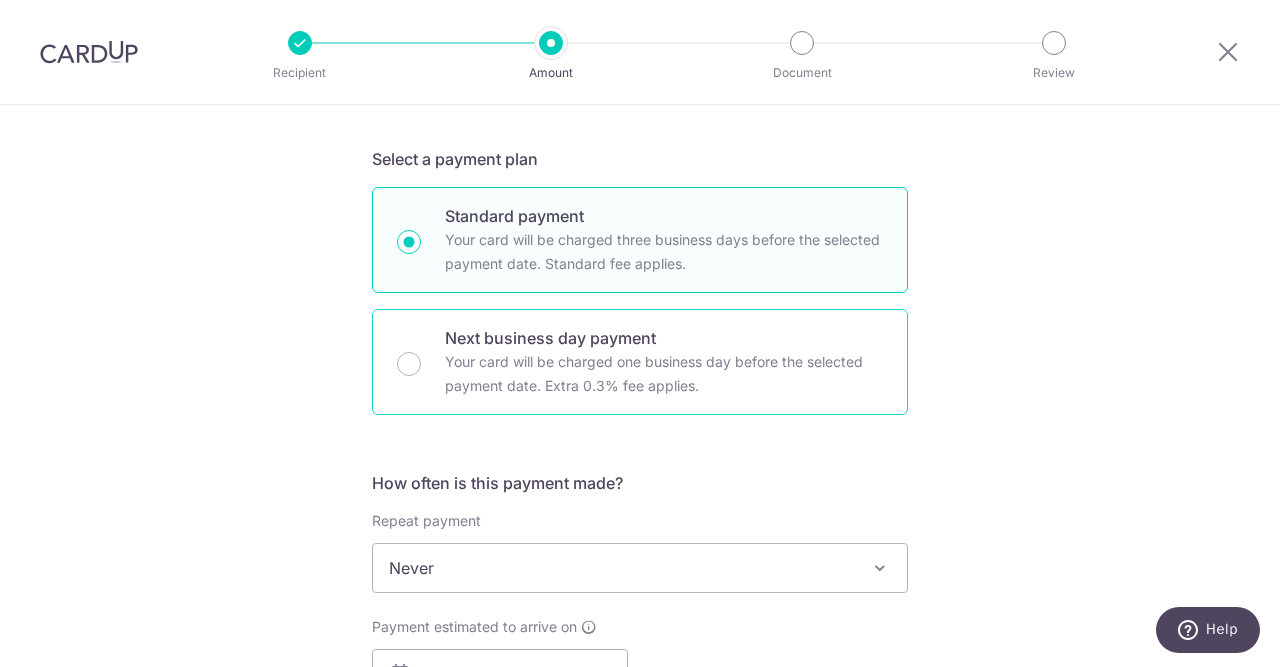scroll, scrollTop: 0, scrollLeft: 0, axis: both 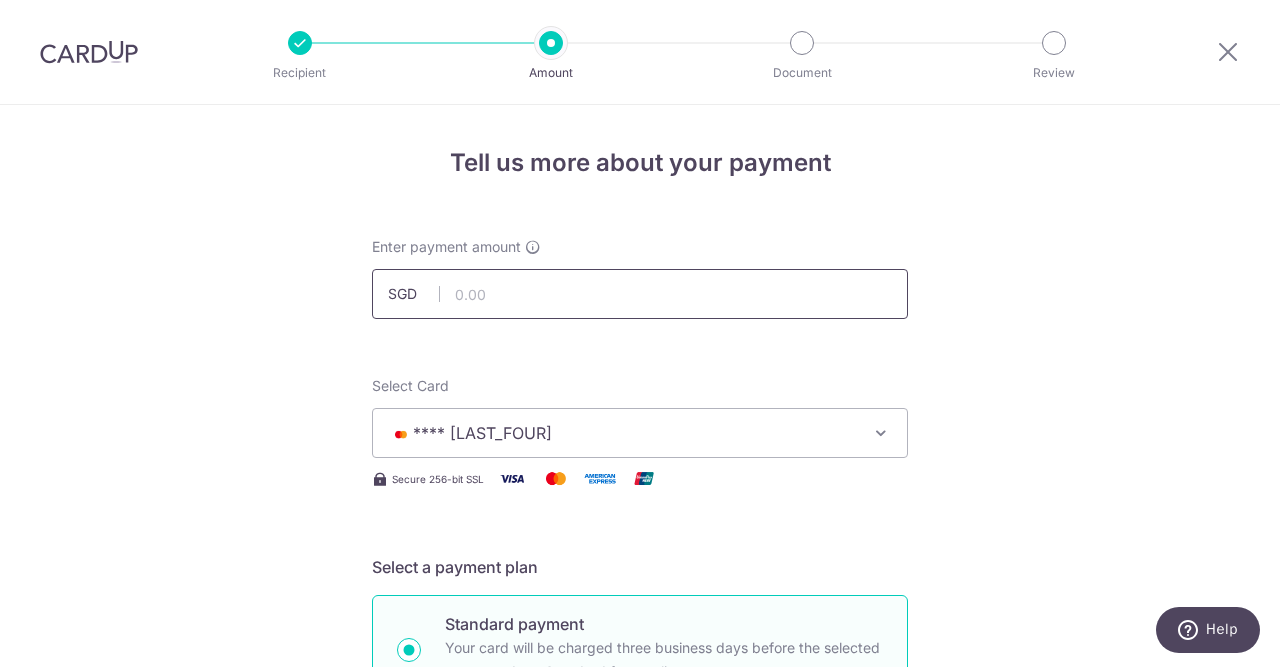 click at bounding box center [640, 294] 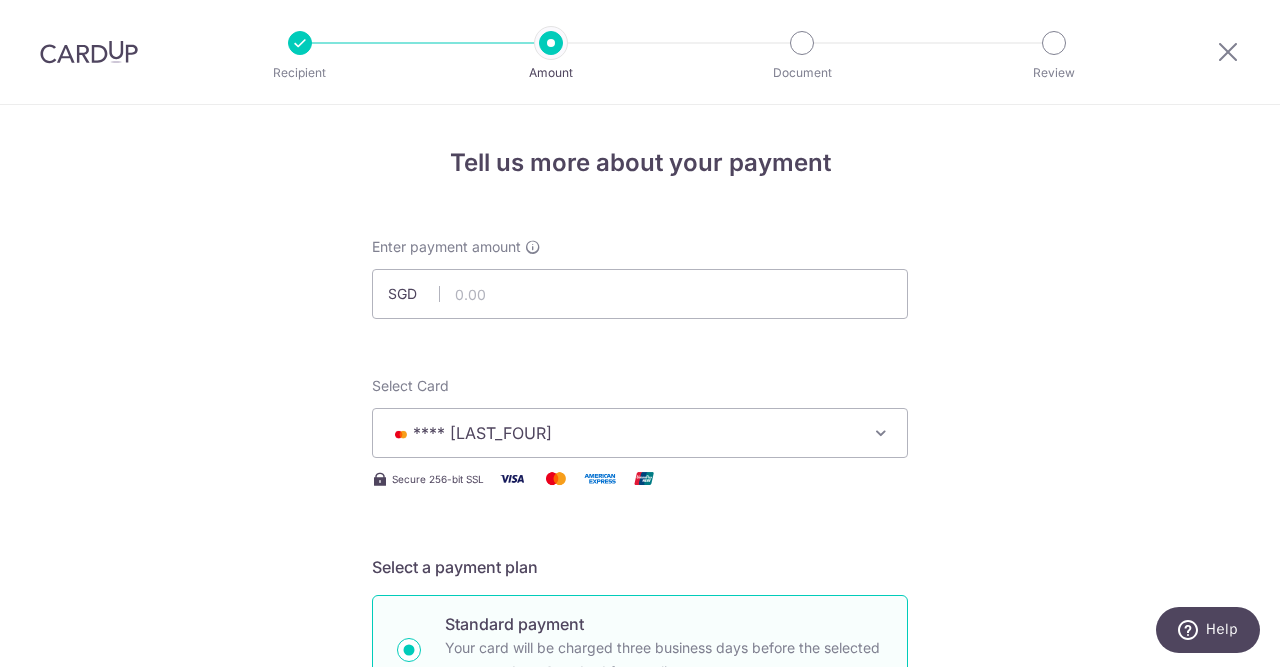 click on "**** 0733" at bounding box center (622, 433) 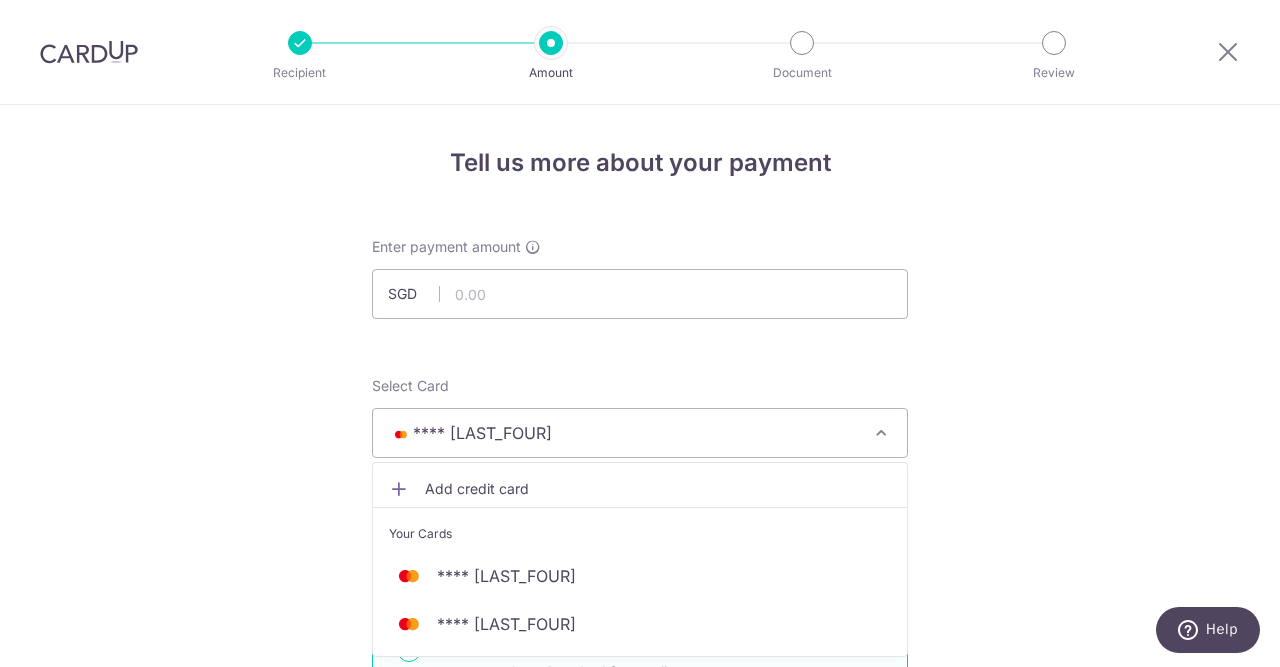 click on "**** 0733" at bounding box center (622, 433) 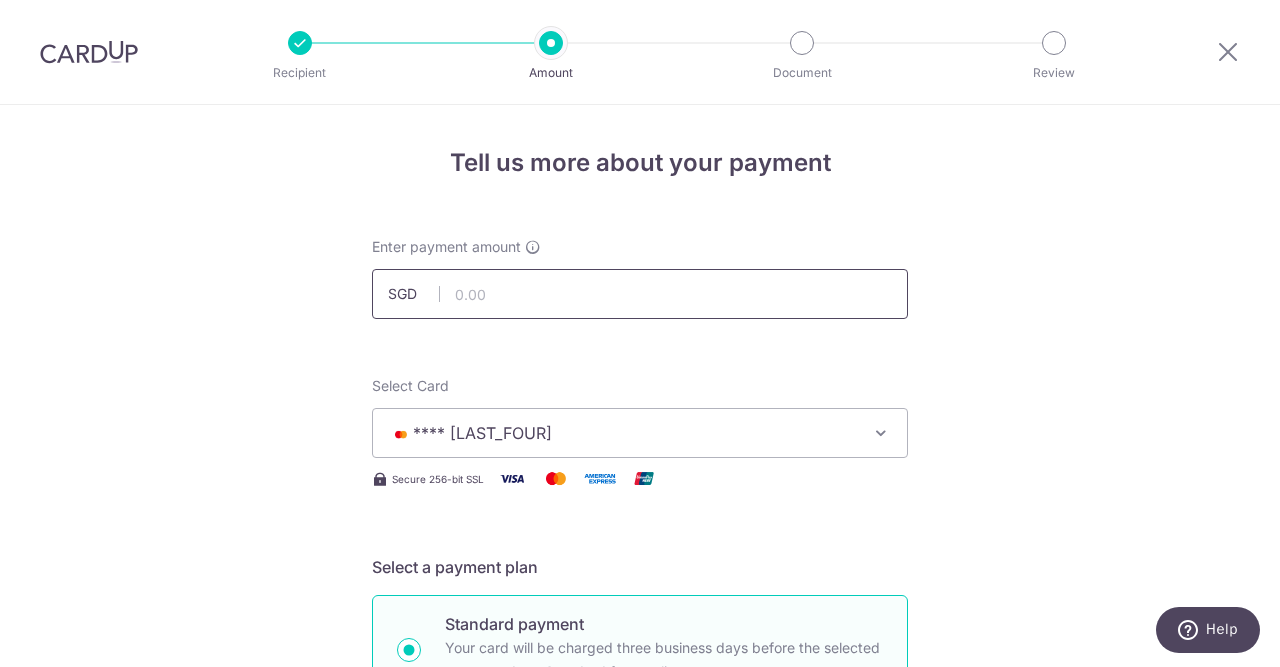 click at bounding box center [640, 294] 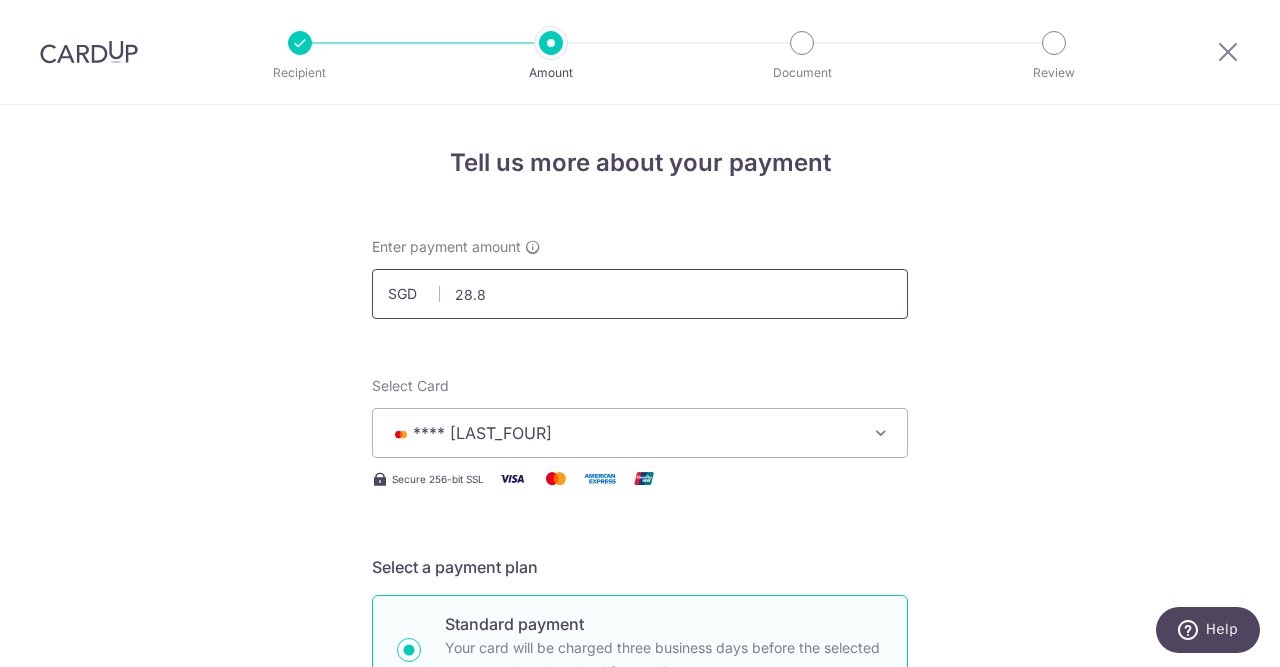 type on "28.88" 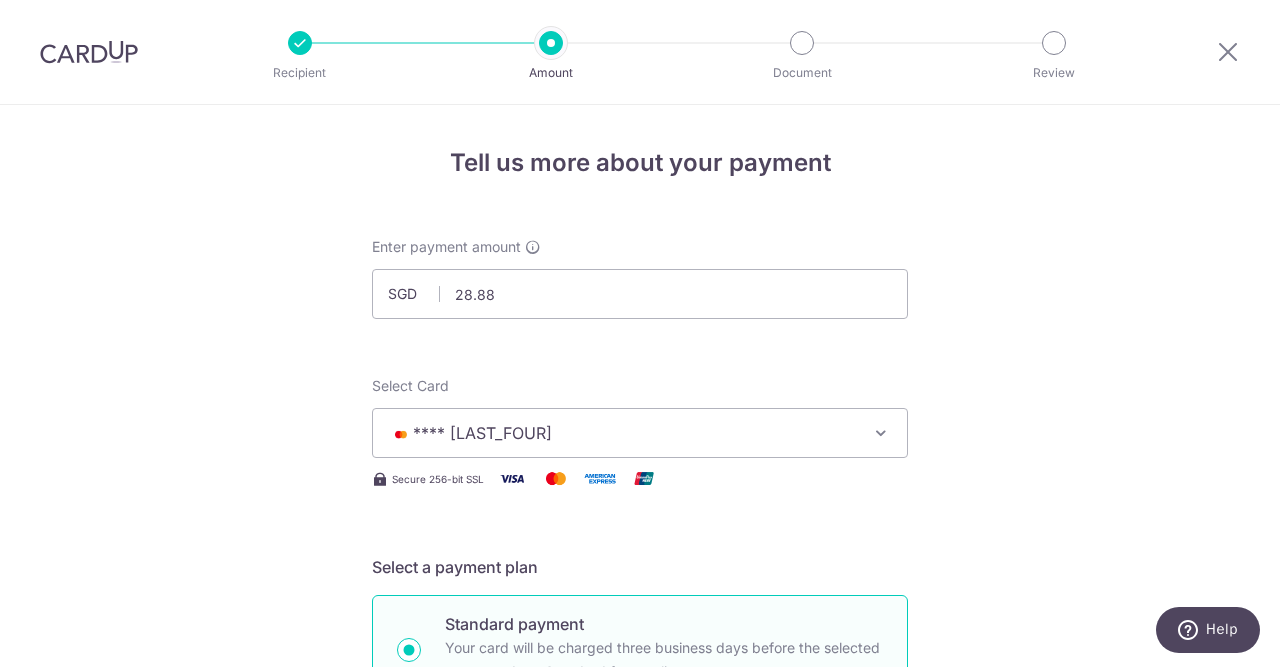 click on "**** 0733" at bounding box center [640, 433] 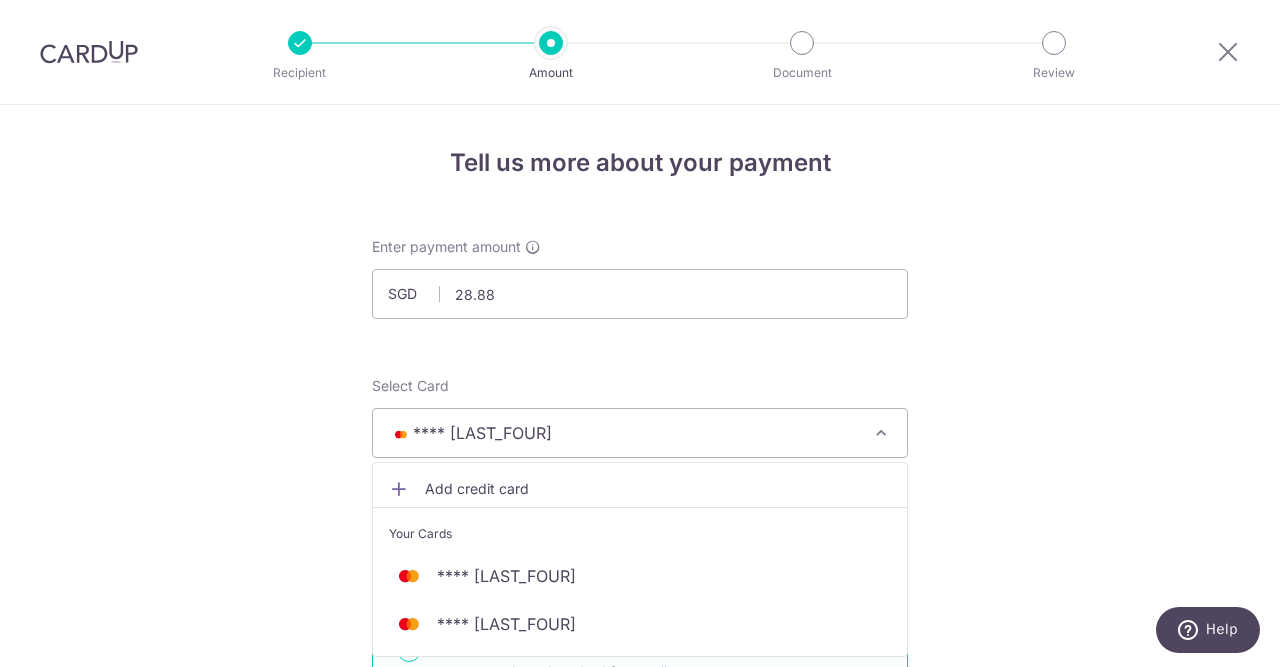click on "Tell us more about your payment
Enter payment amount
SGD
28.88
28.88
Select Card
**** 0733
Add credit card
Your Cards
**** 0733
**** 7457
Secure 256-bit SSL
Text
New card details
Card
Secure 256-bit SSL" at bounding box center (640, 1050) 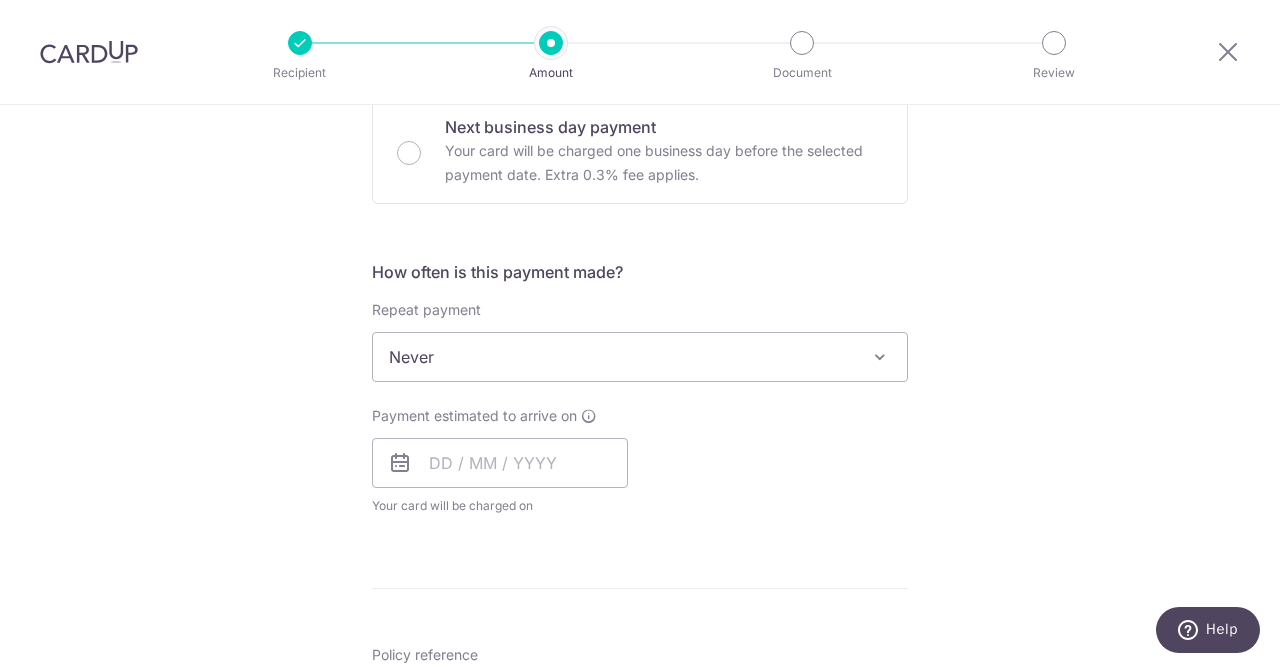 scroll, scrollTop: 714, scrollLeft: 0, axis: vertical 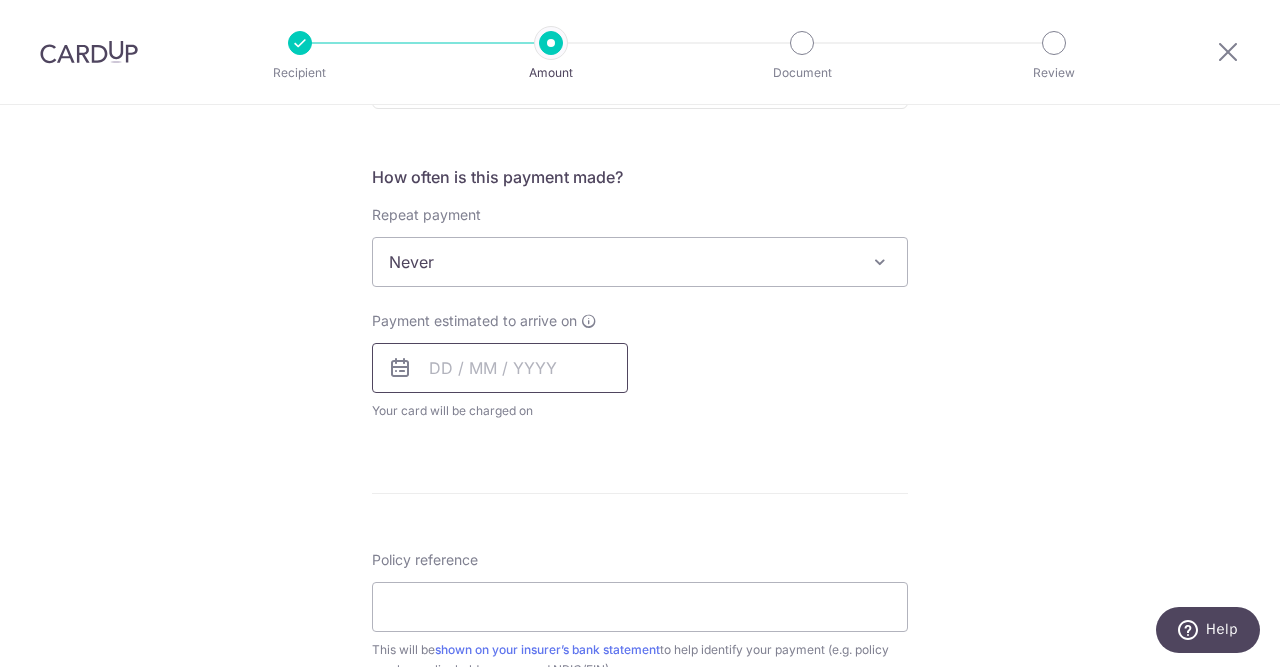 click at bounding box center [500, 368] 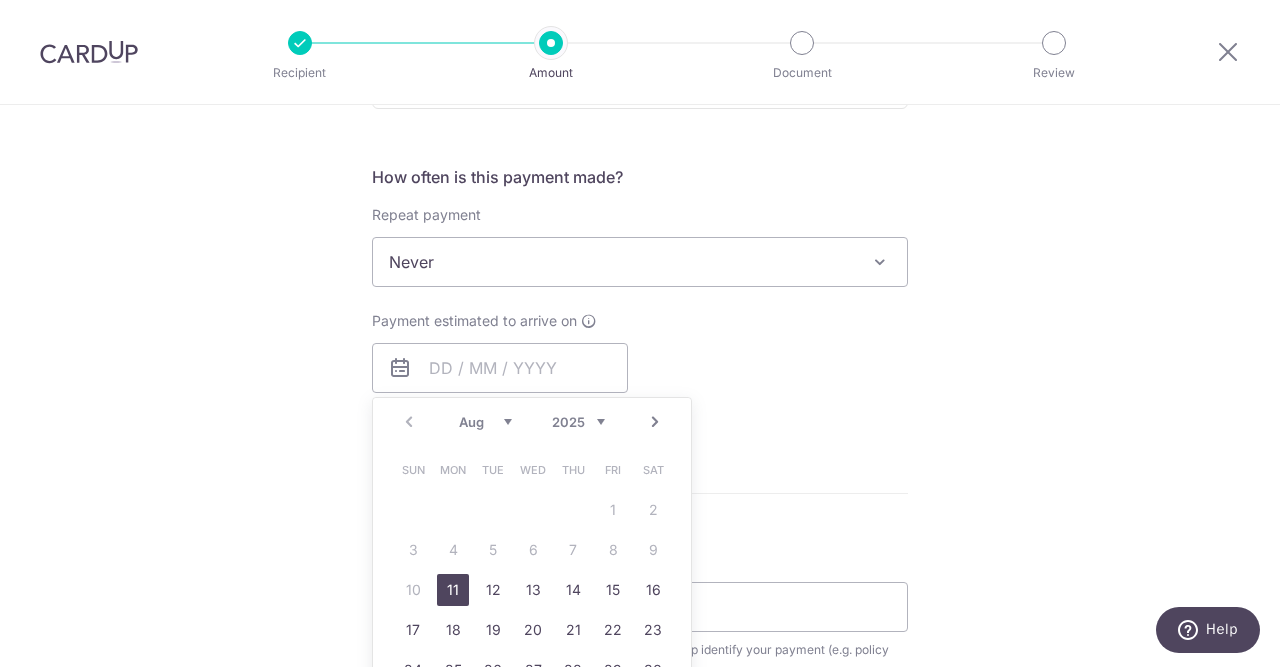 click on "11" at bounding box center (453, 590) 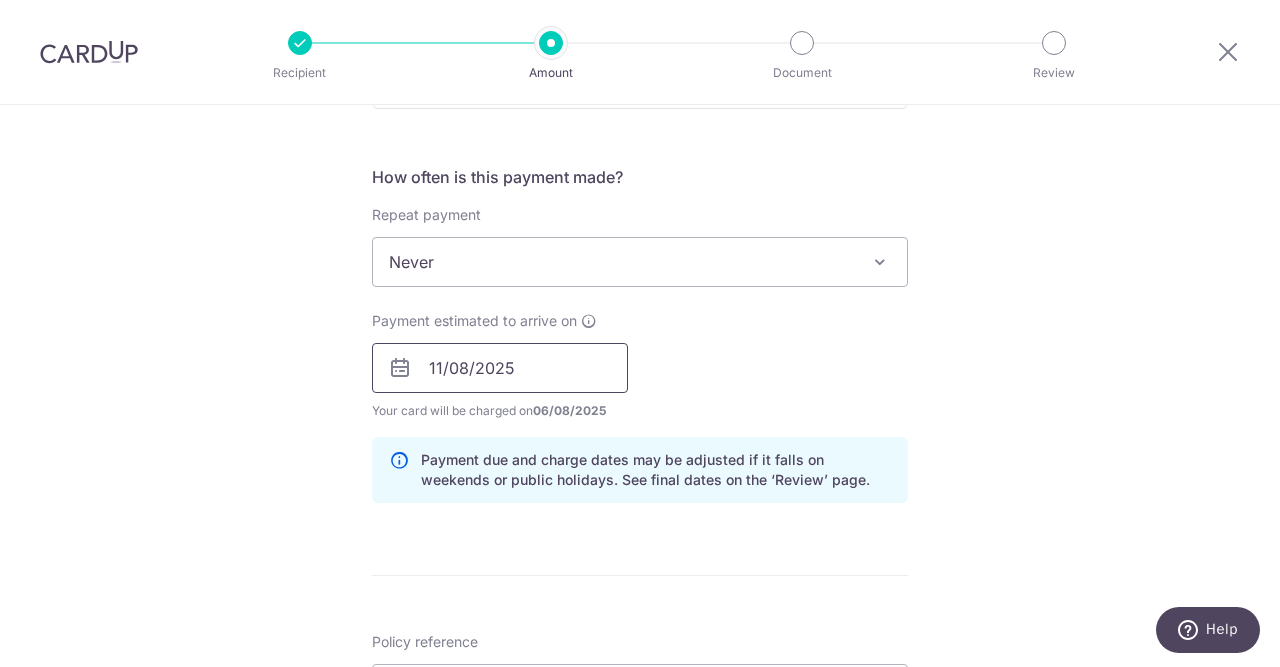 click on "11/08/2025" at bounding box center [500, 368] 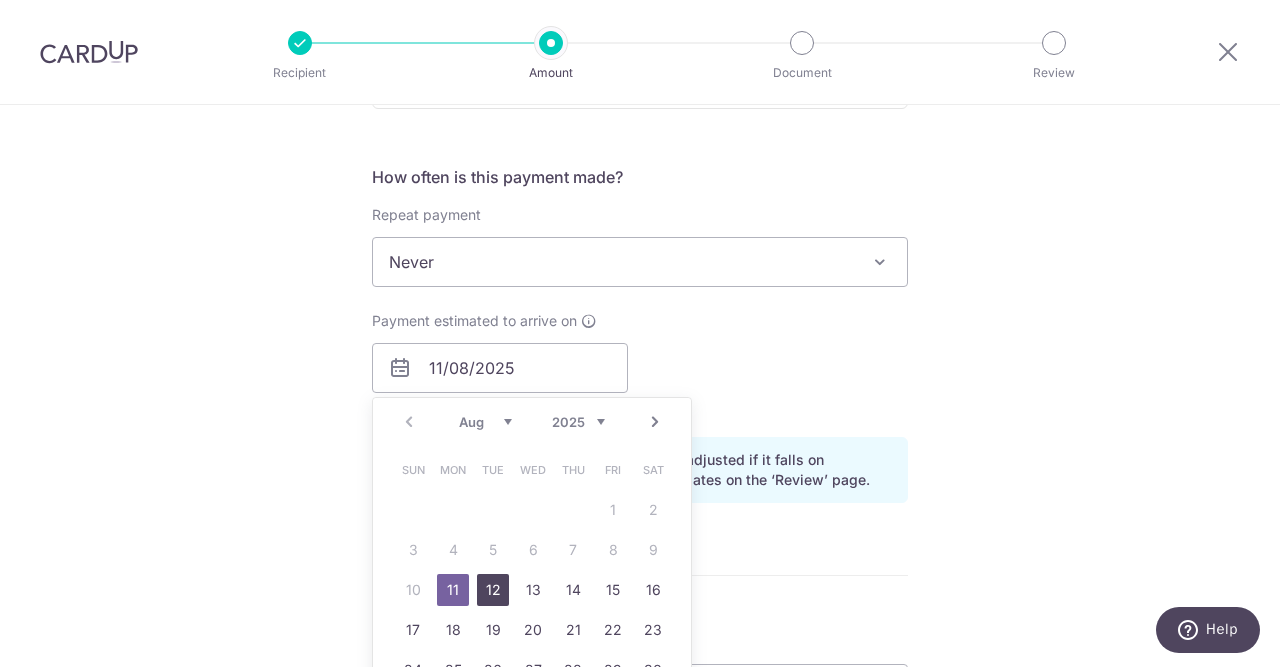 click on "12" at bounding box center [493, 590] 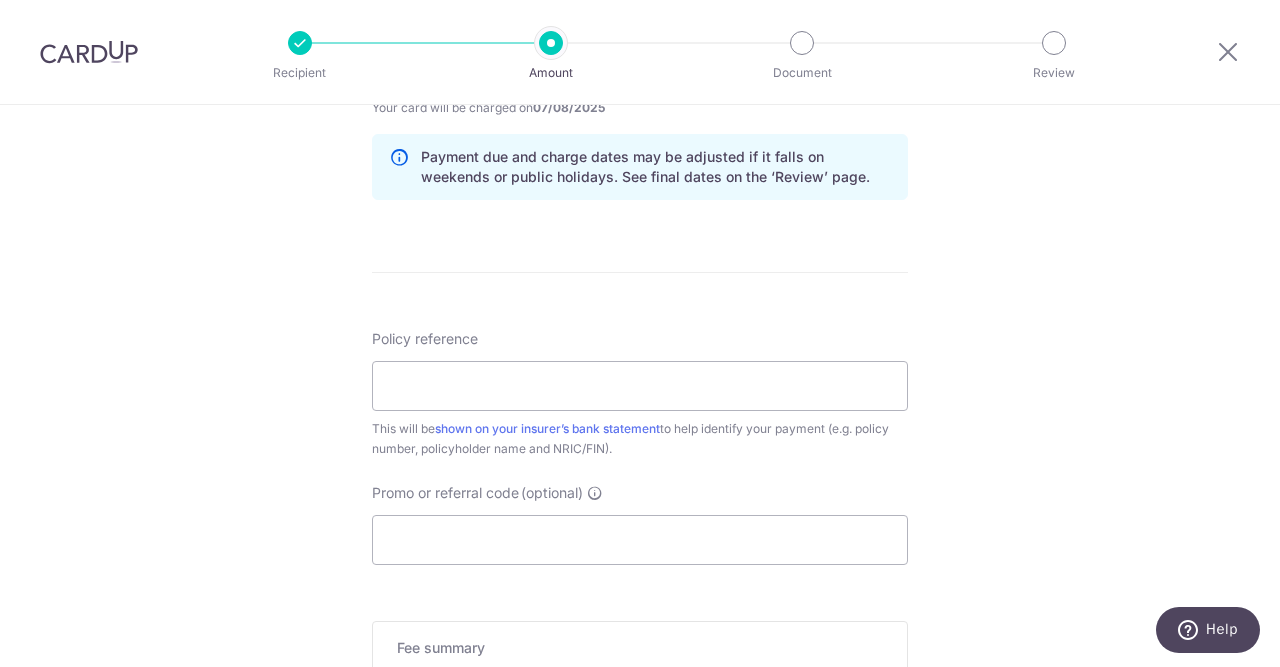 scroll, scrollTop: 1020, scrollLeft: 0, axis: vertical 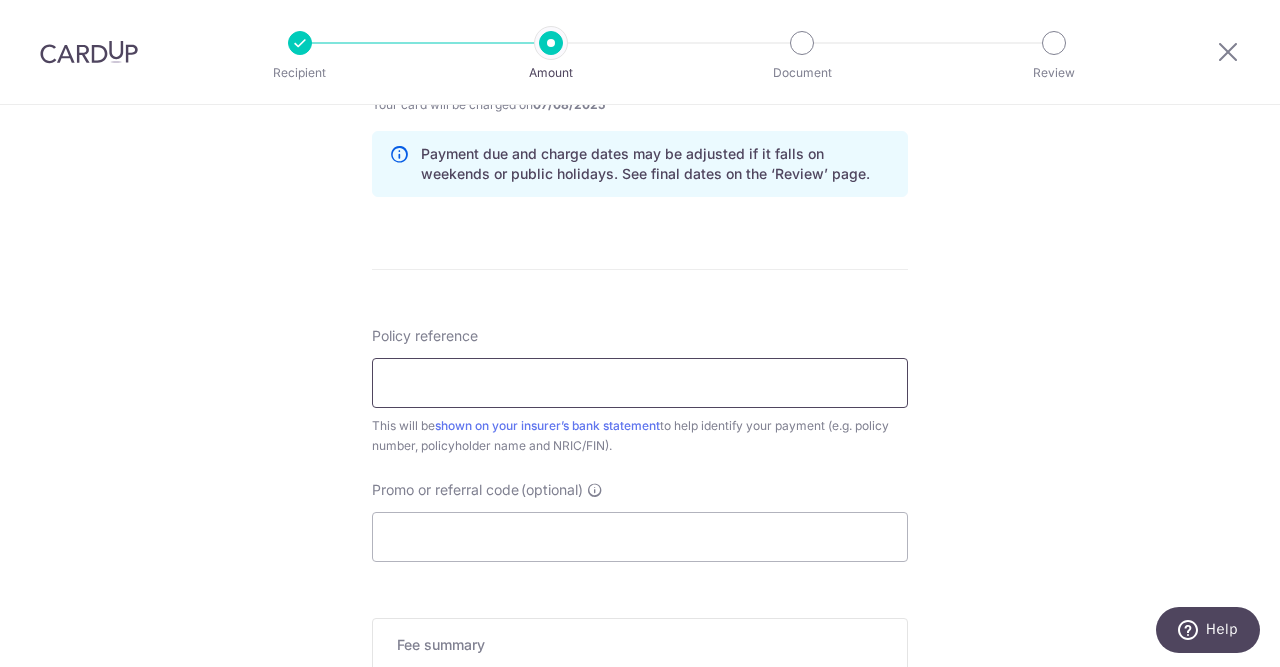 click on "Policy reference" at bounding box center [640, 383] 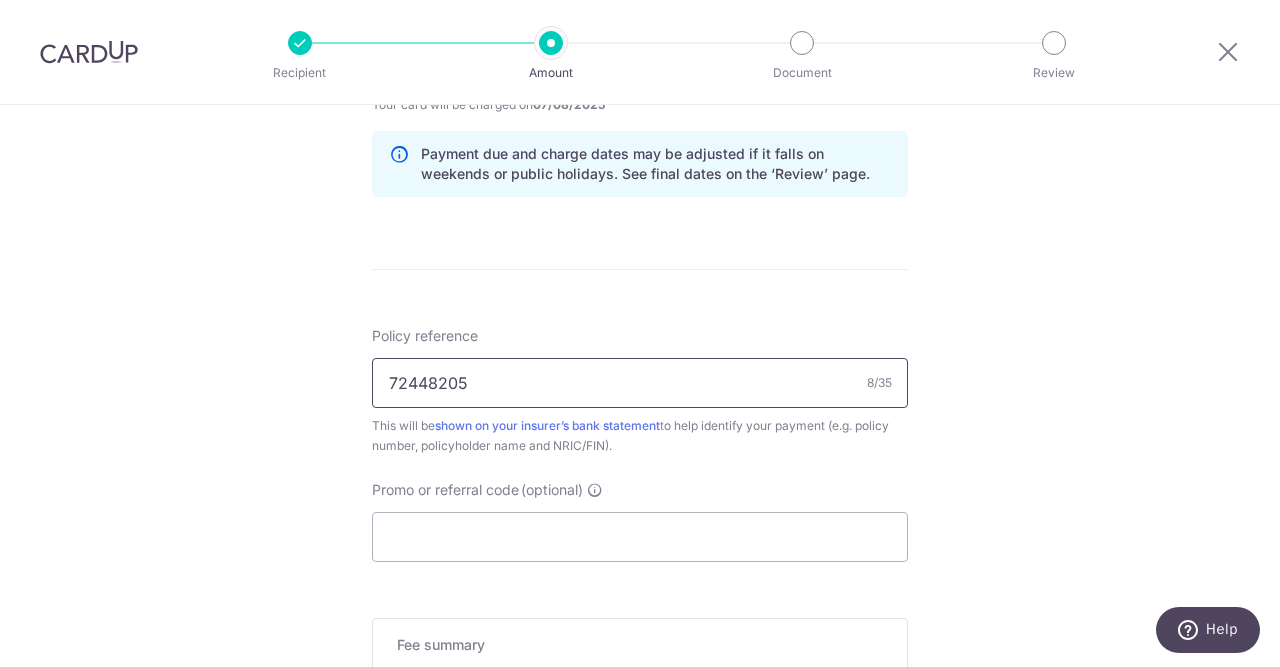 type on "72448205" 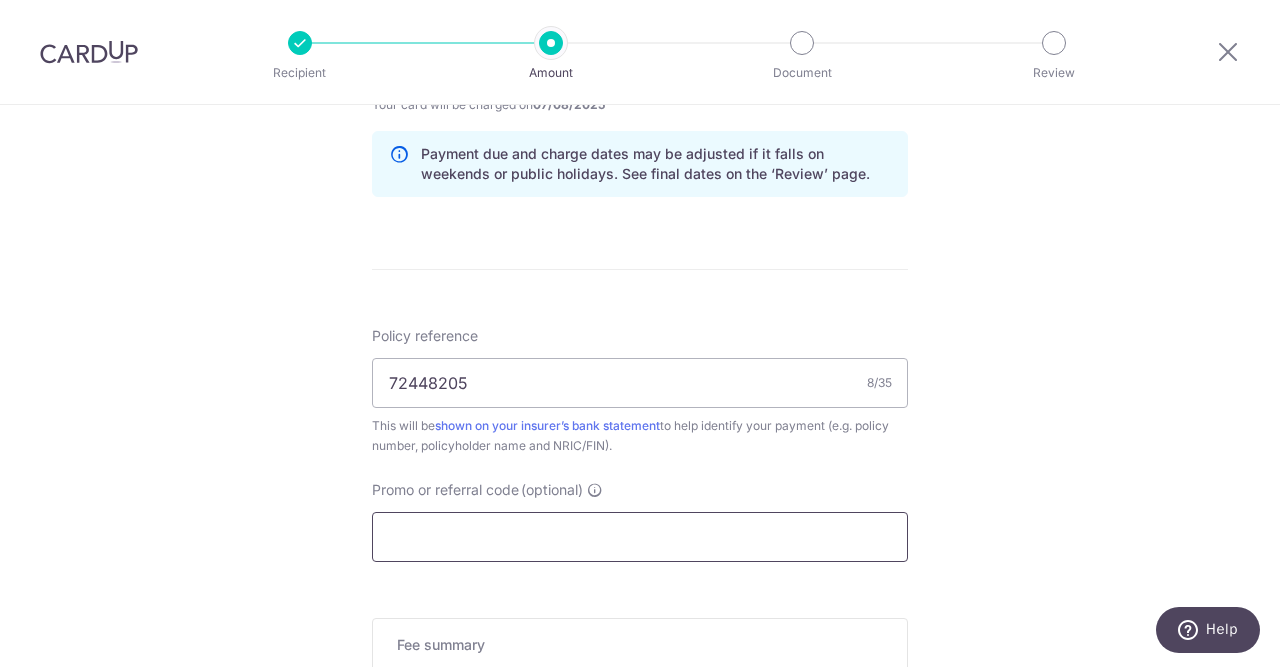 click on "Promo or referral code
(optional)" at bounding box center [640, 537] 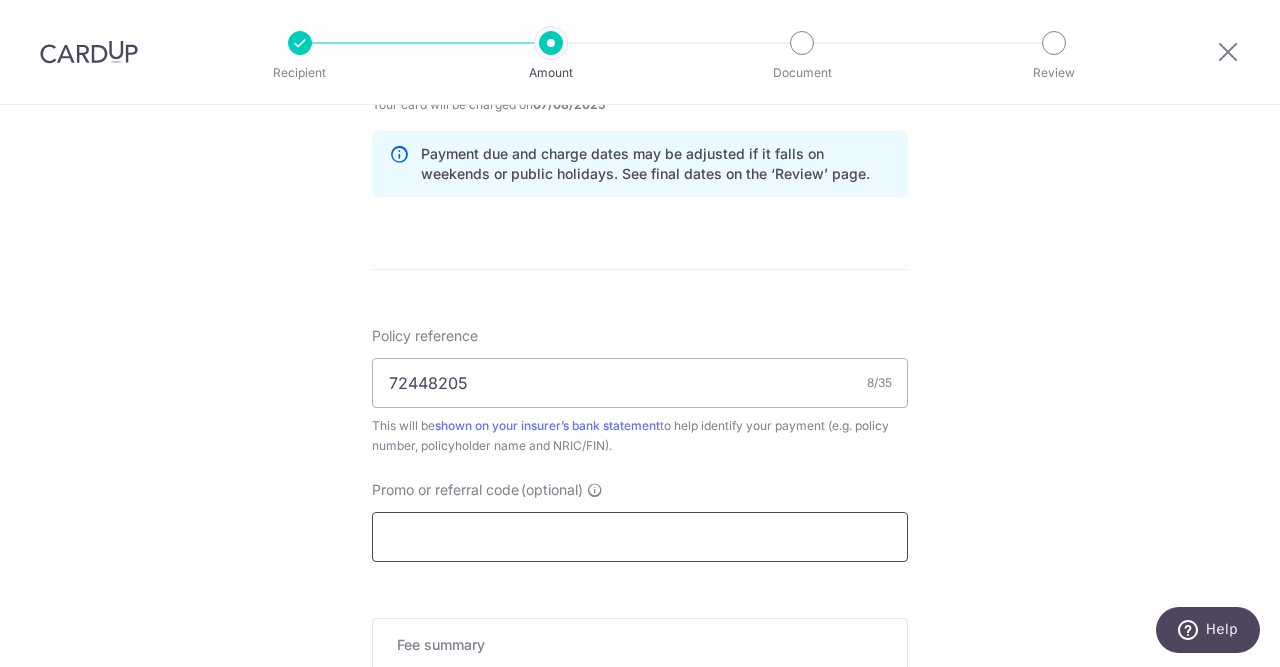 paste on "OFF225" 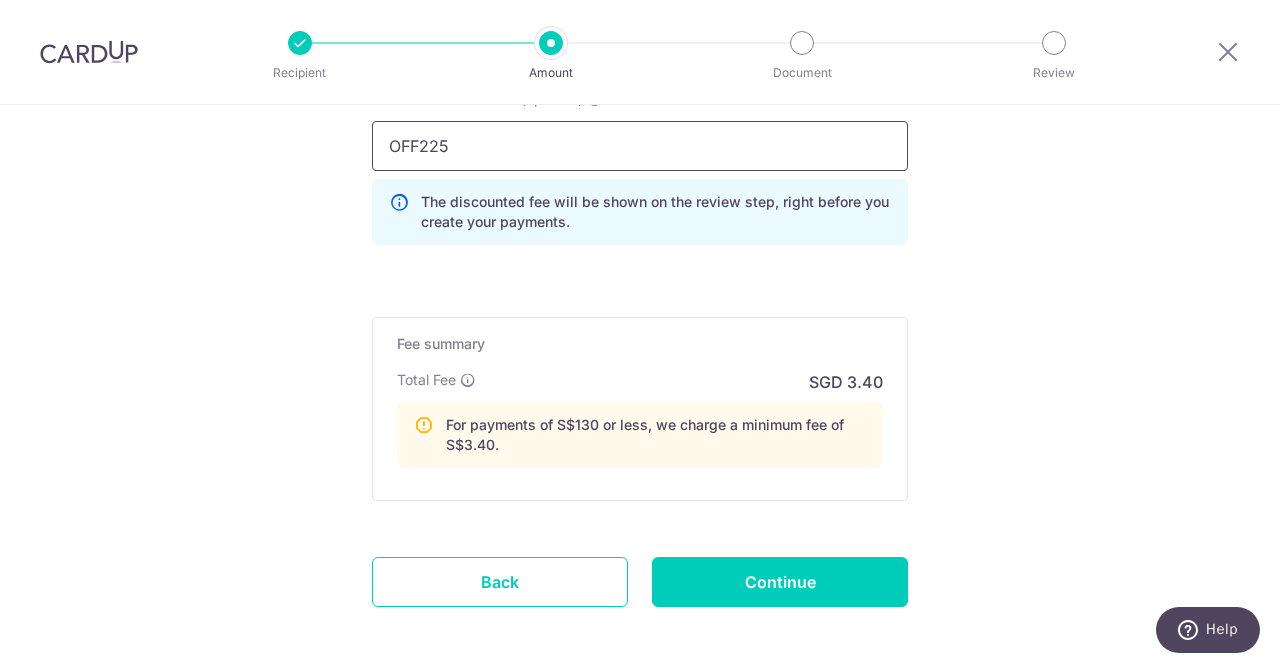 scroll, scrollTop: 1428, scrollLeft: 0, axis: vertical 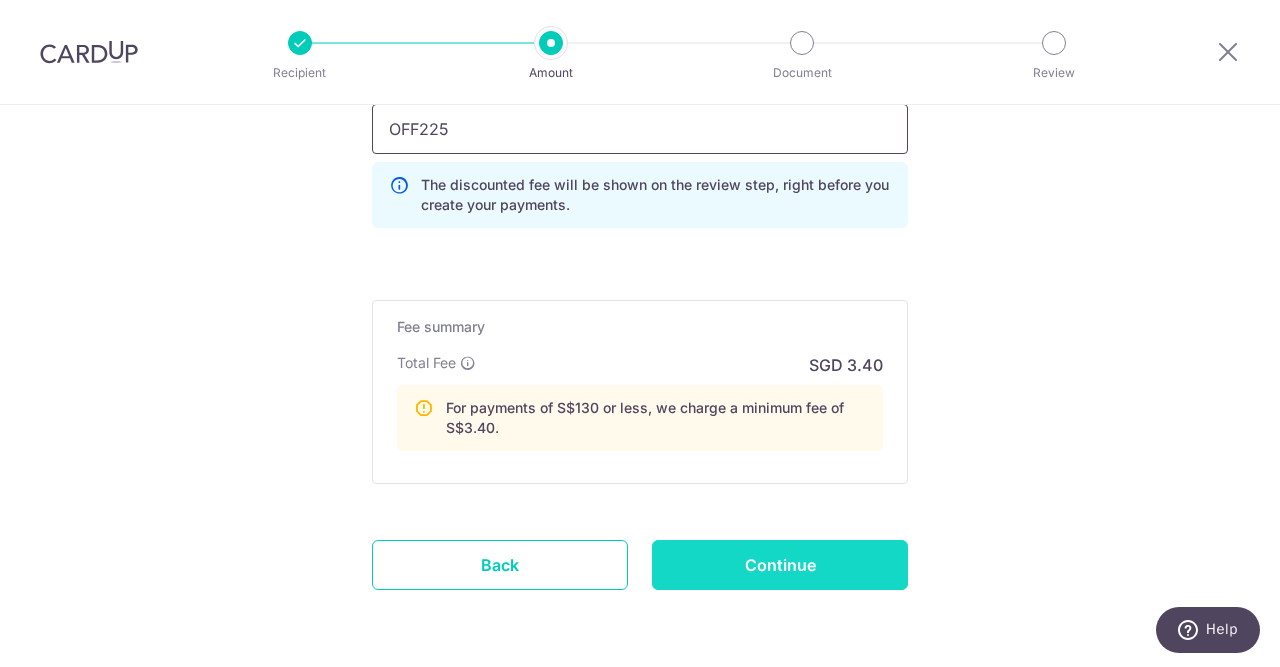 type on "OFF225" 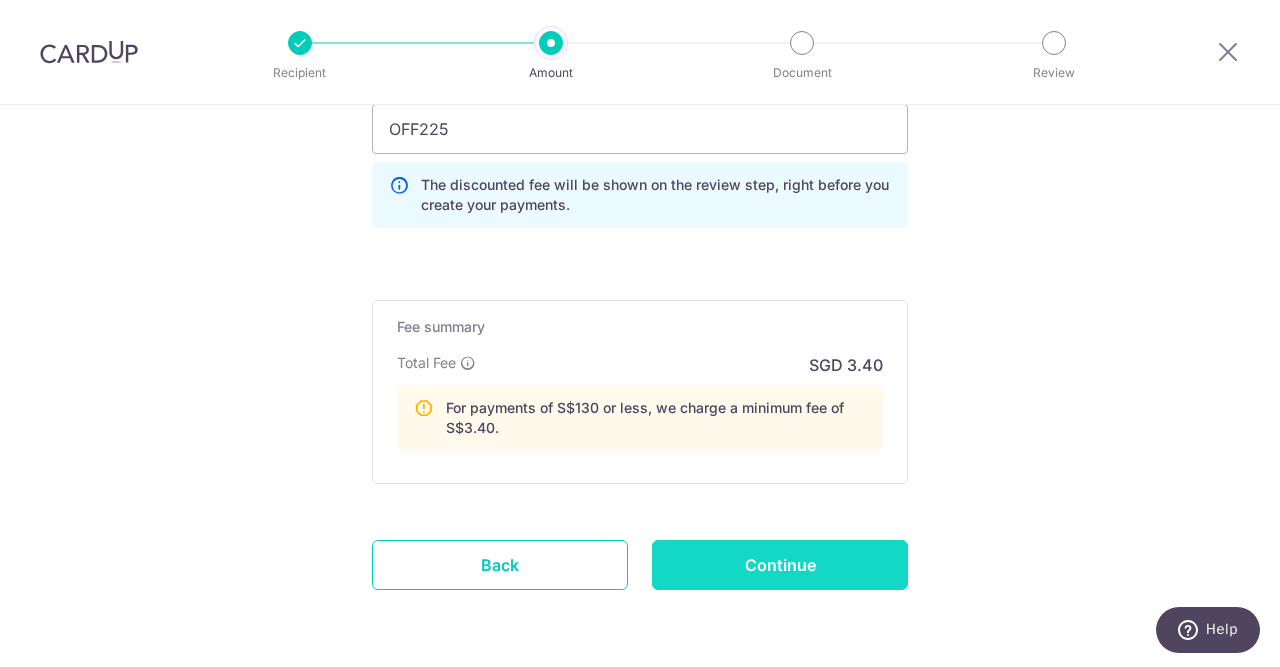 click on "Continue" at bounding box center [780, 565] 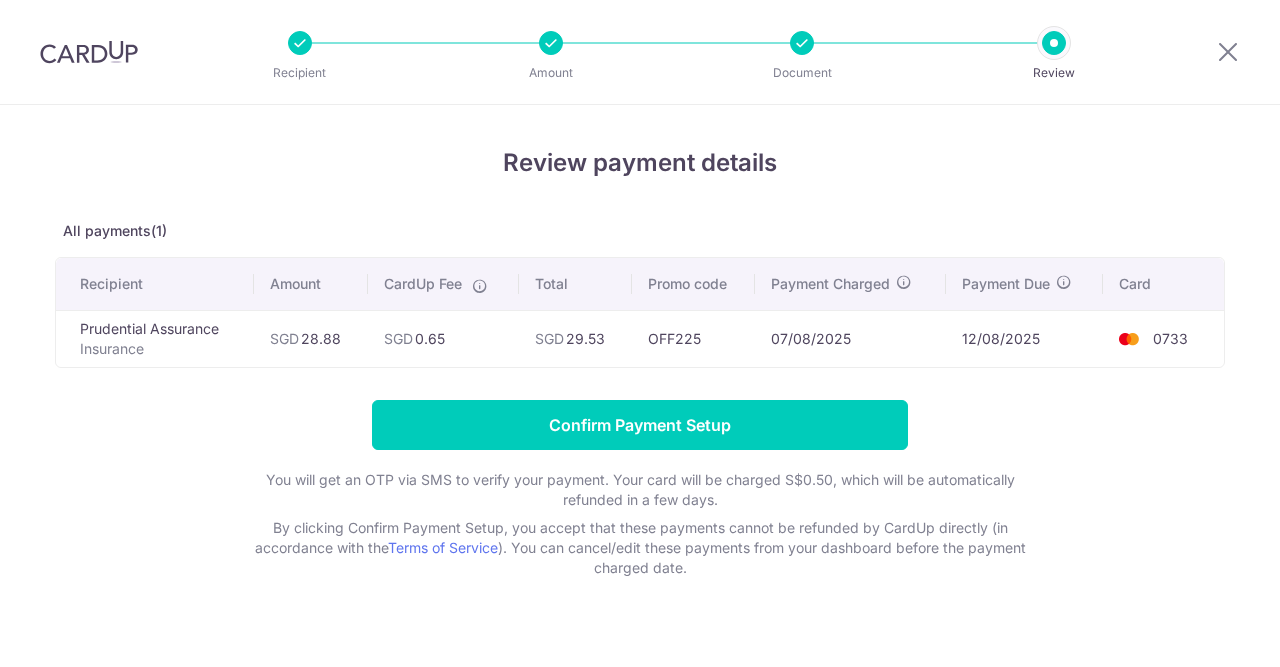 scroll, scrollTop: 0, scrollLeft: 0, axis: both 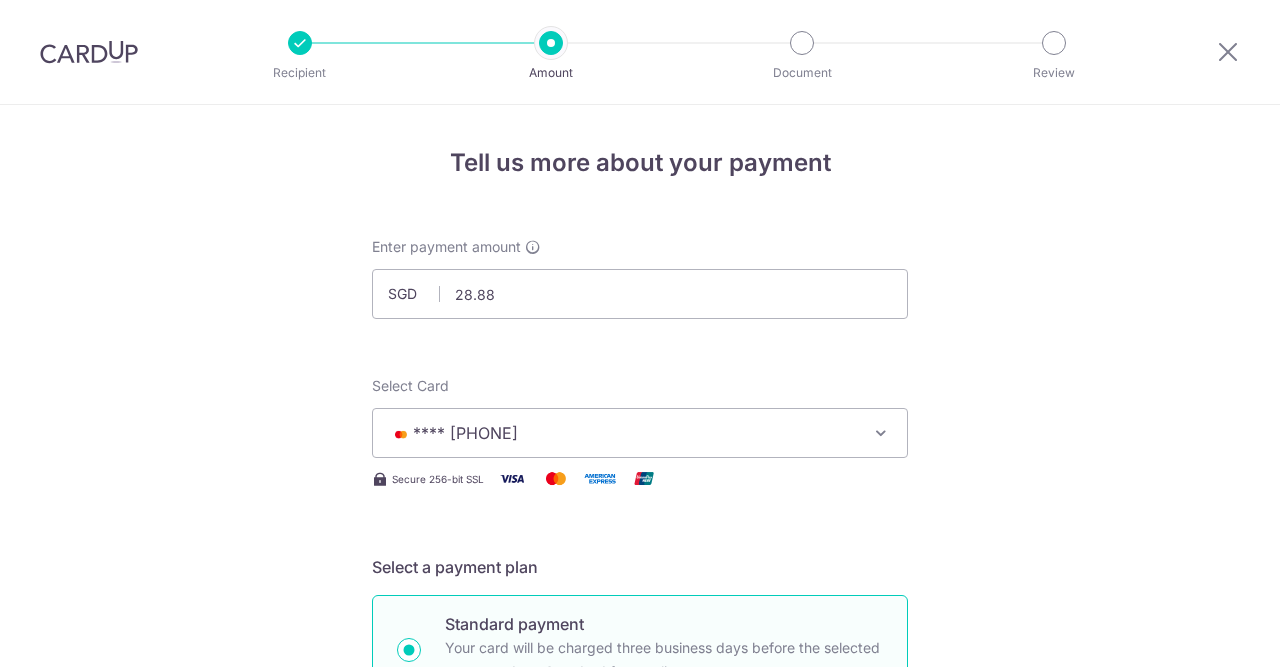 click on "**** 0733" at bounding box center (622, 433) 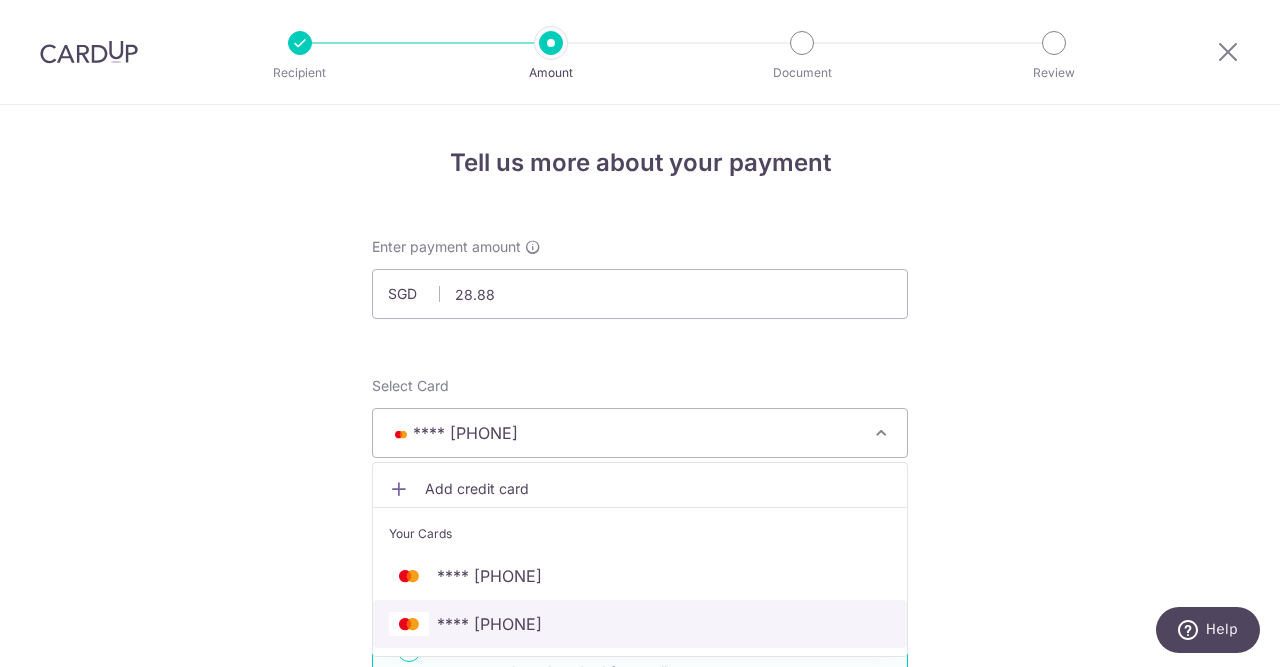 click on "**** 7457" at bounding box center (640, 624) 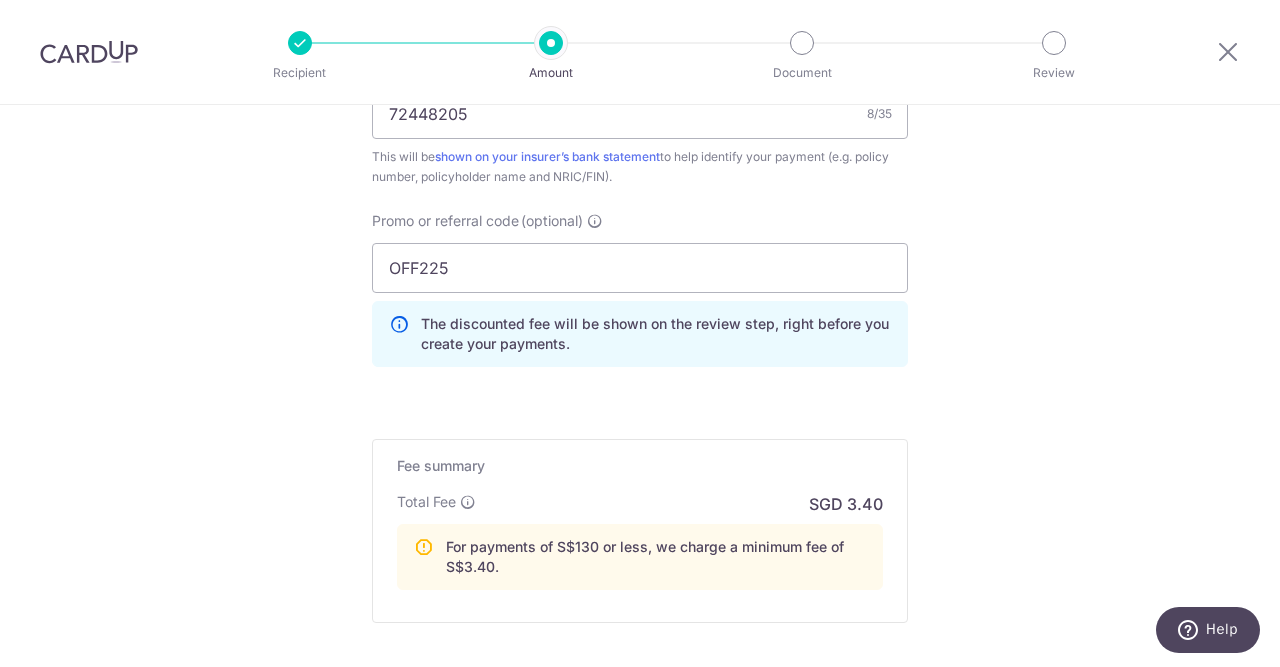 scroll, scrollTop: 1502, scrollLeft: 0, axis: vertical 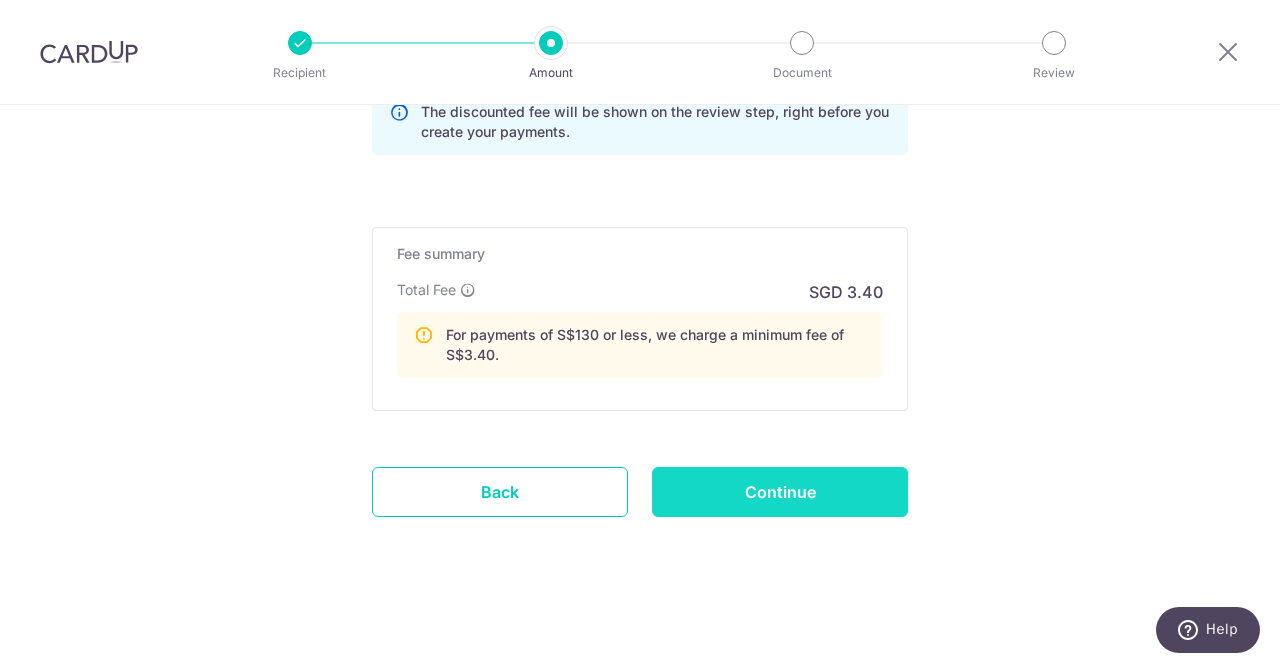 click on "Continue" at bounding box center [780, 492] 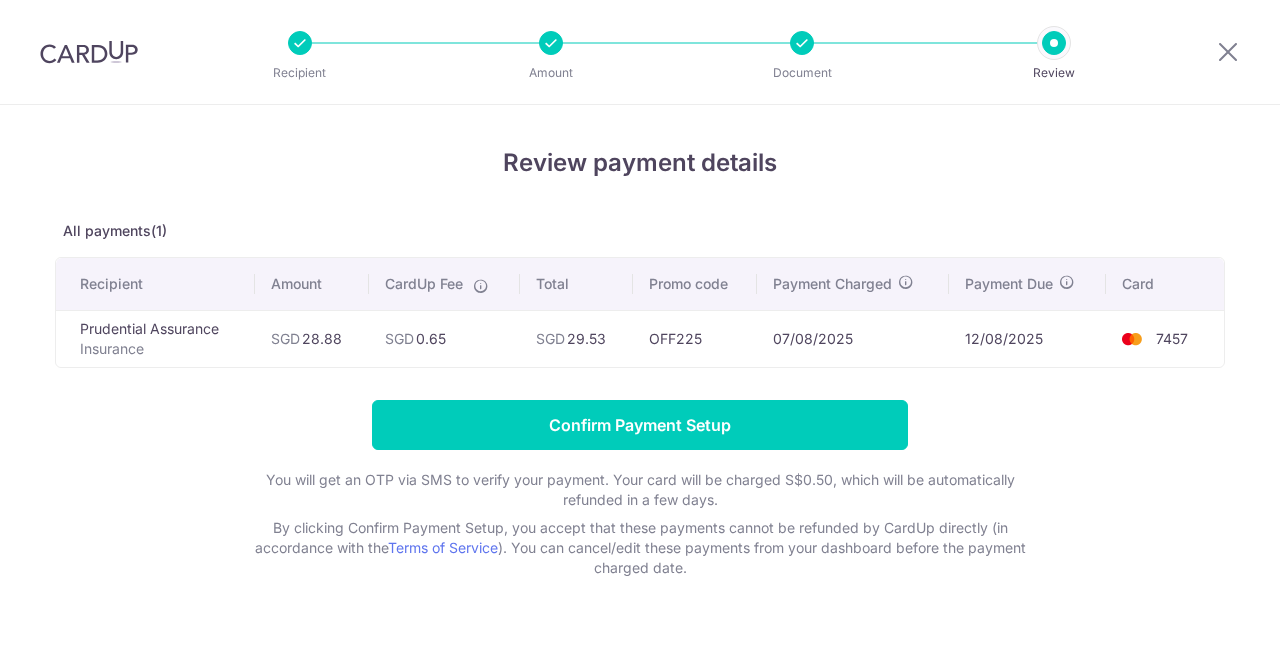 scroll, scrollTop: 0, scrollLeft: 0, axis: both 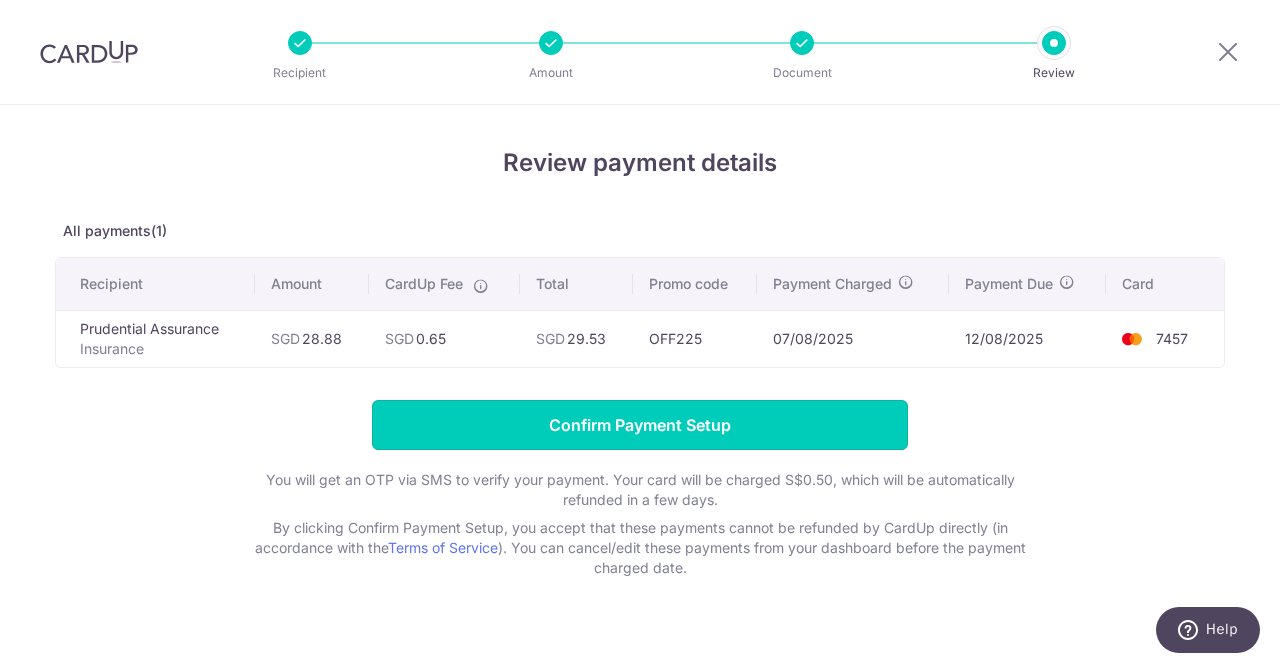 click on "Confirm Payment Setup" at bounding box center (640, 425) 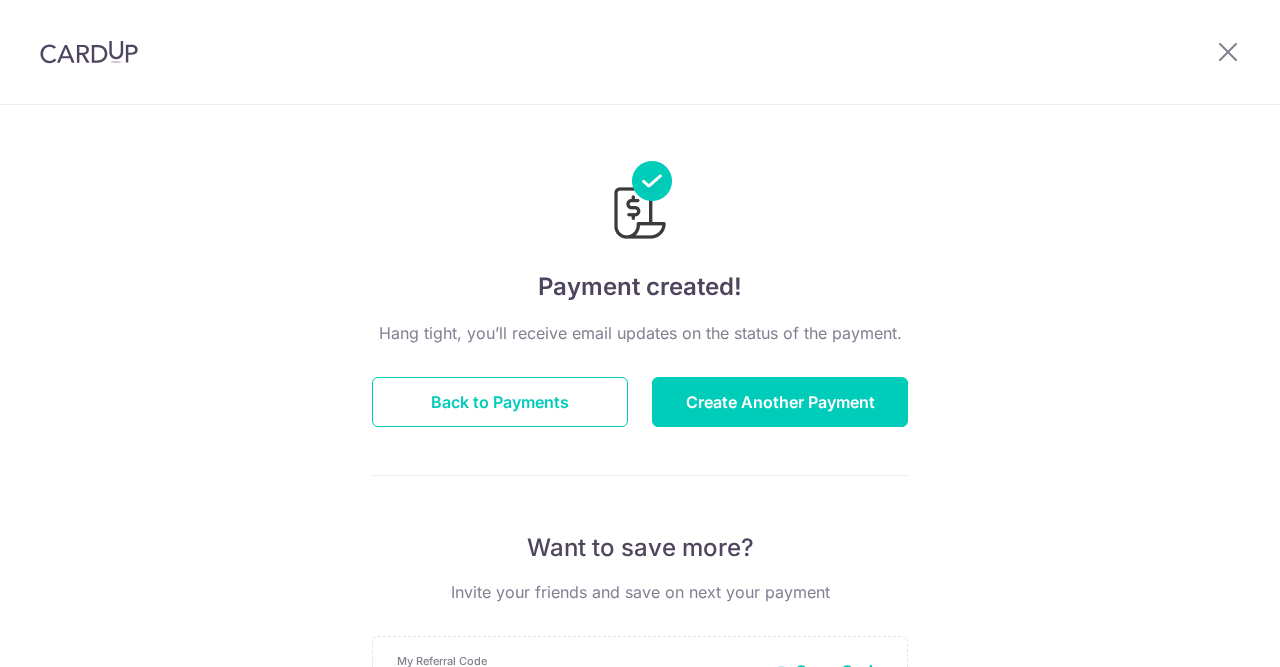scroll, scrollTop: 0, scrollLeft: 0, axis: both 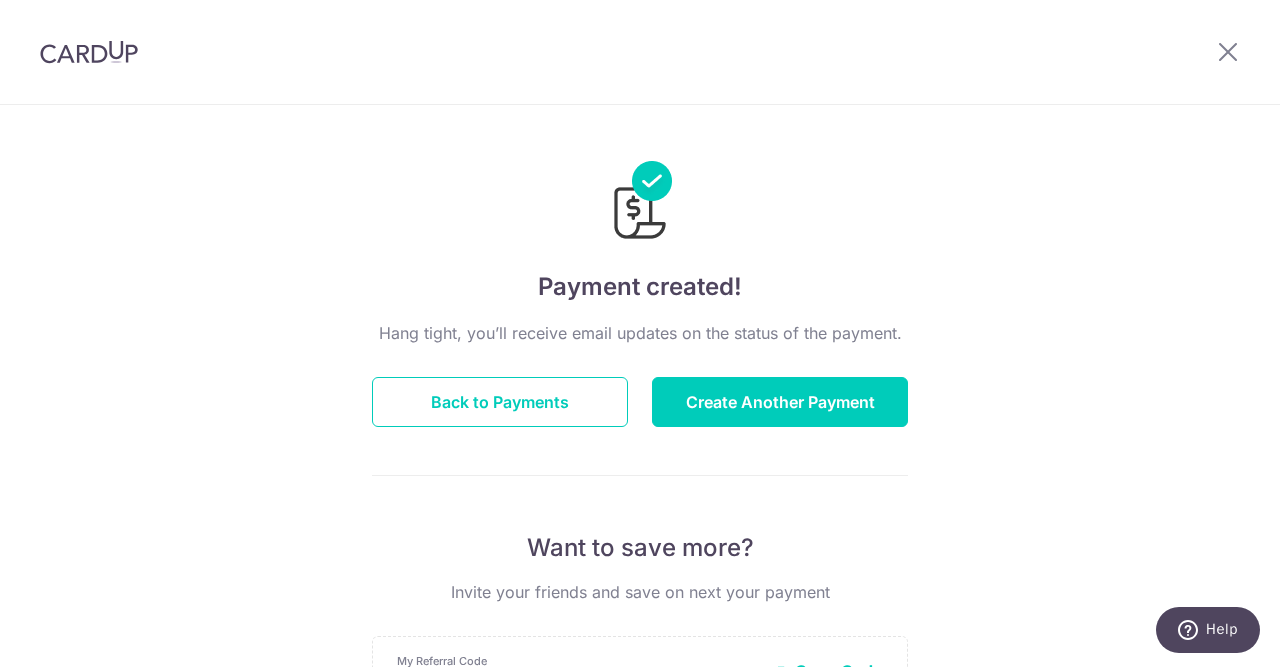 click at bounding box center [1228, 52] 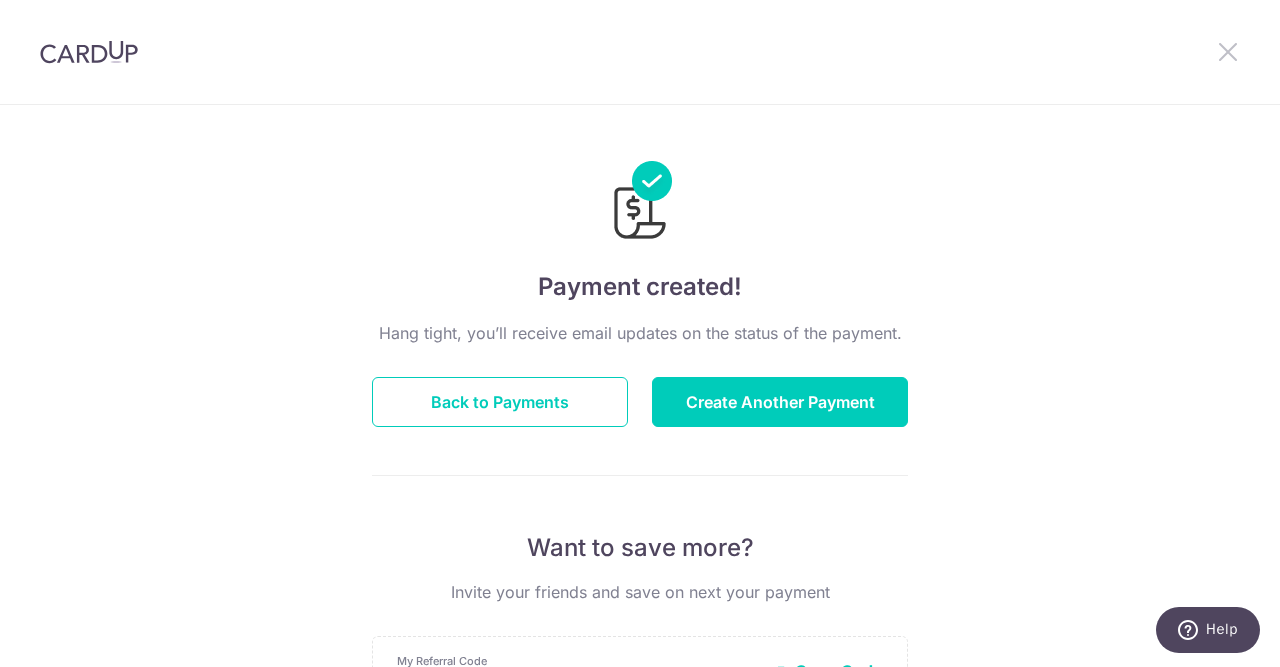 click at bounding box center (1228, 51) 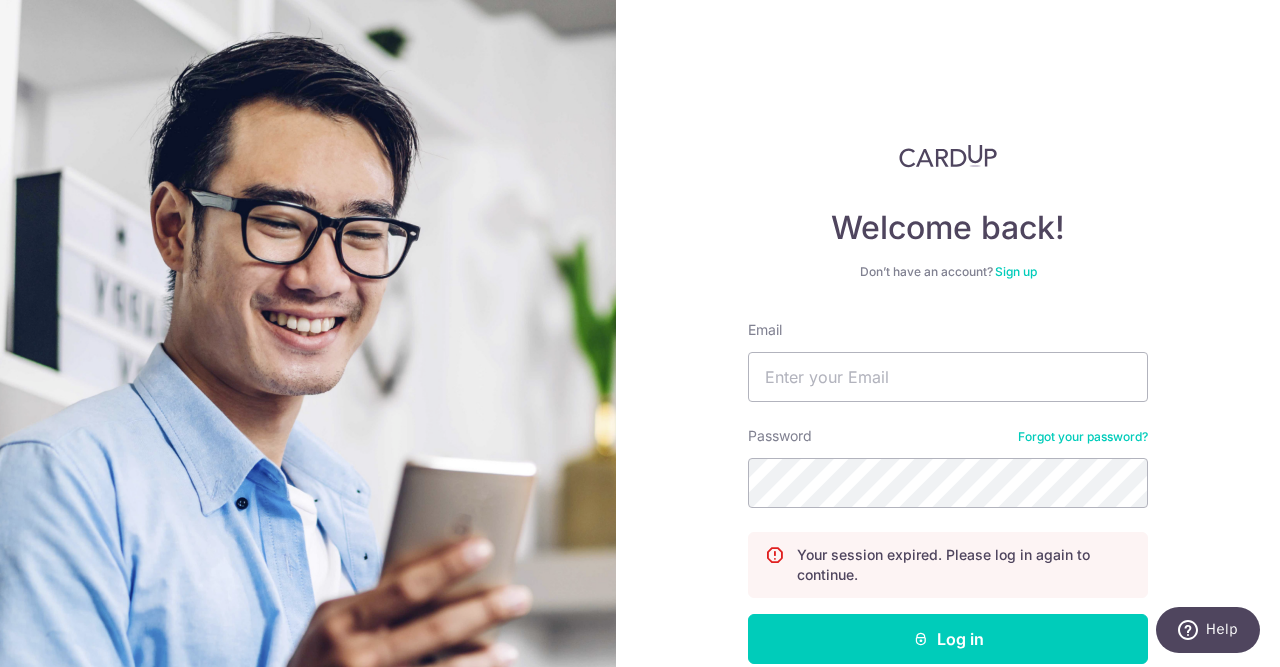 scroll, scrollTop: 0, scrollLeft: 0, axis: both 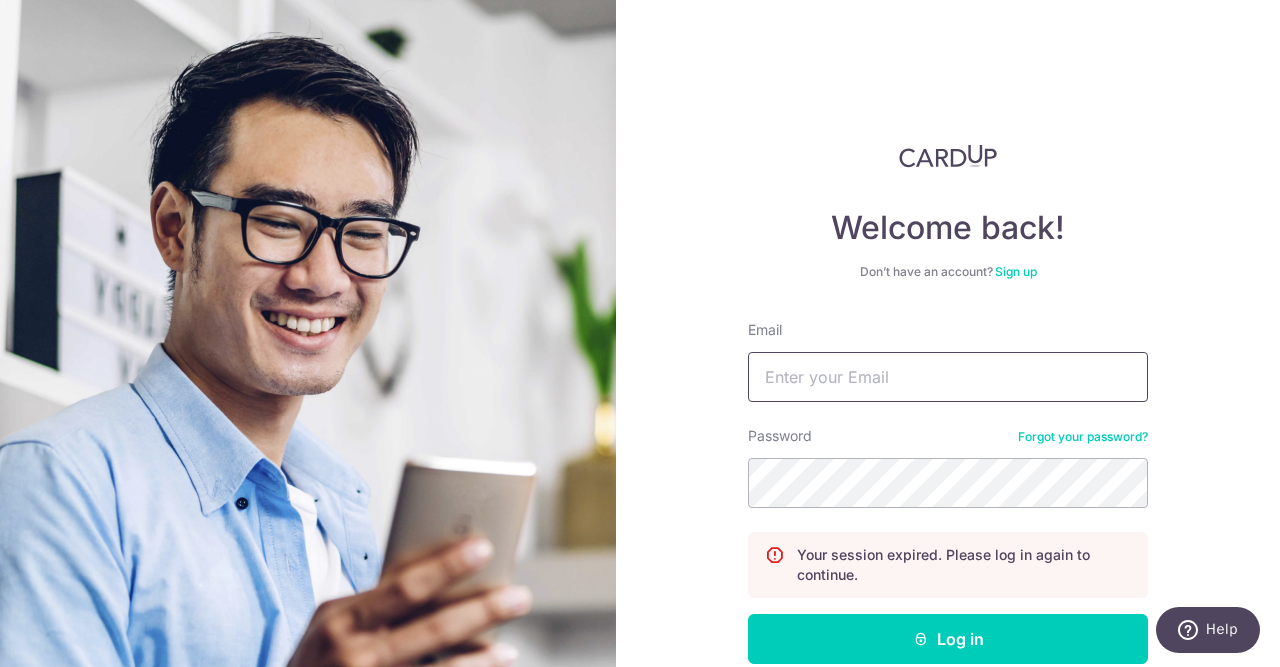 click on "Email" at bounding box center [948, 377] 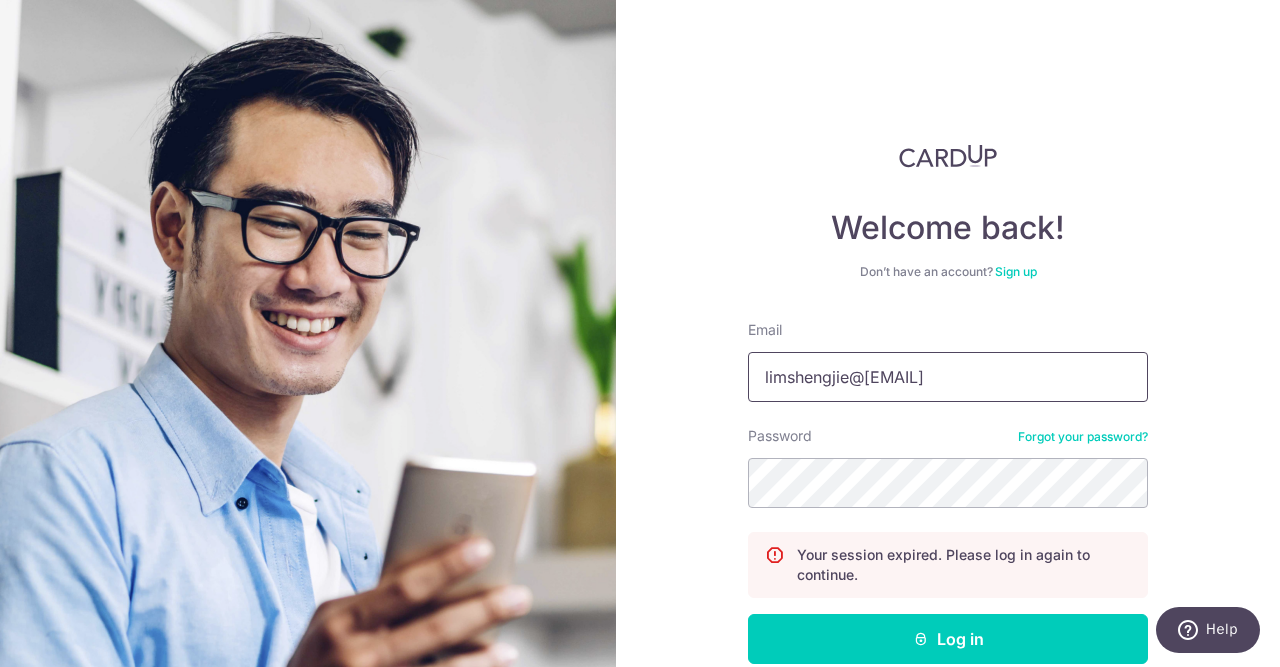 type on "limshengjie@[EMAIL]" 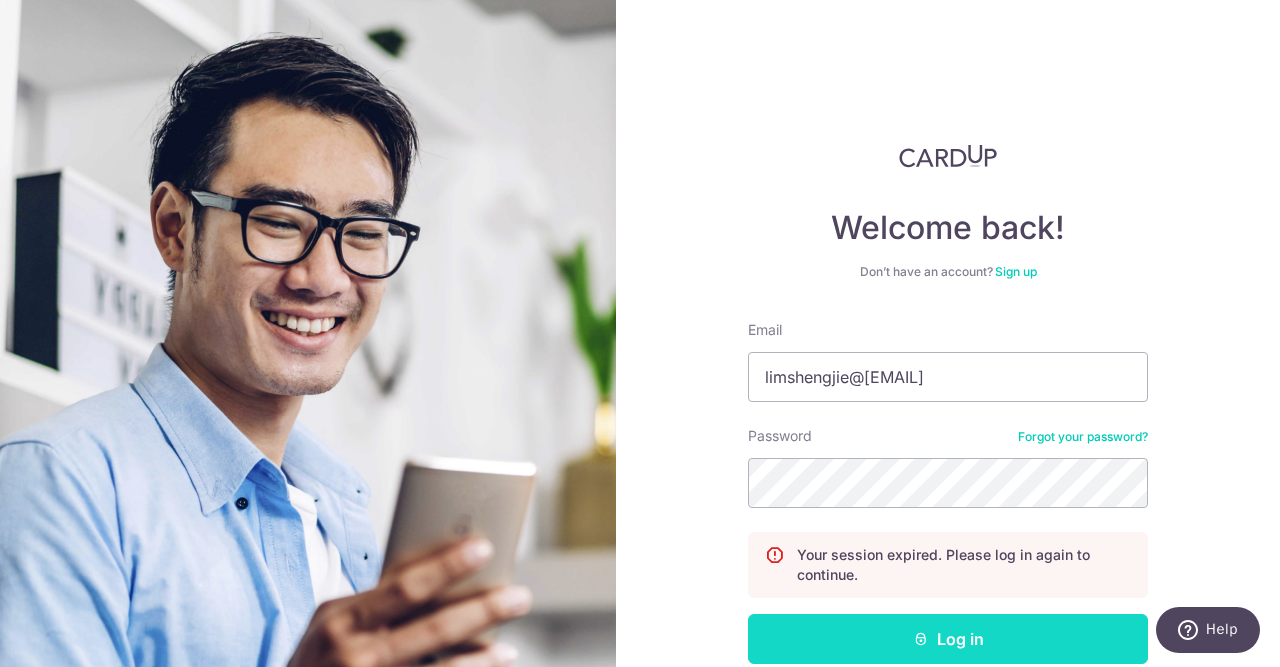 click on "Log in" at bounding box center (948, 639) 